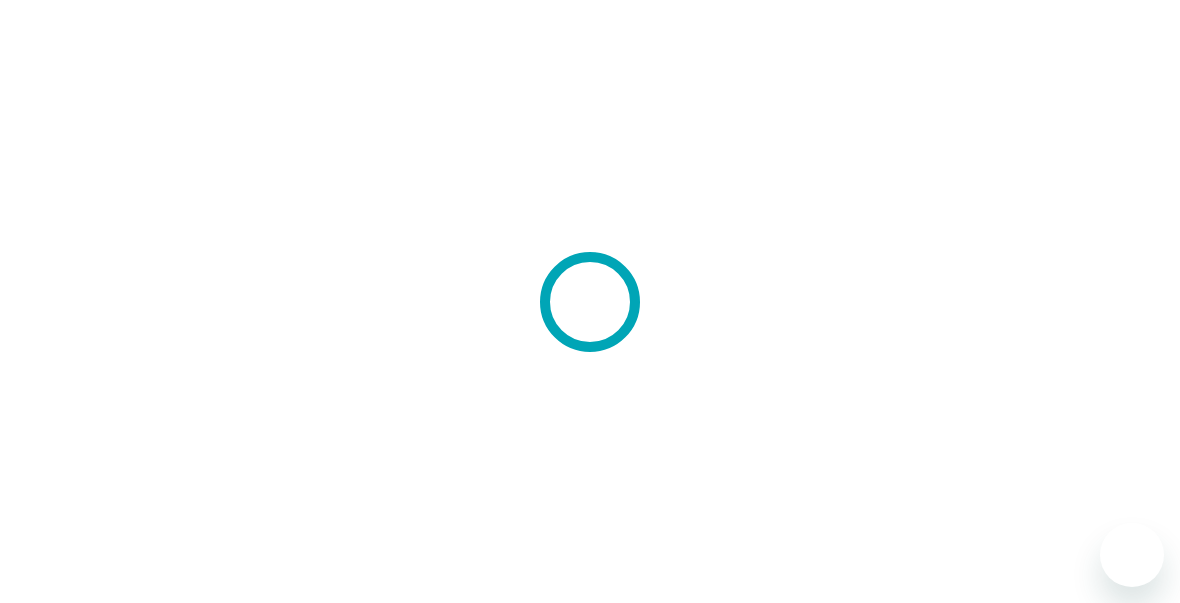 scroll, scrollTop: 0, scrollLeft: 0, axis: both 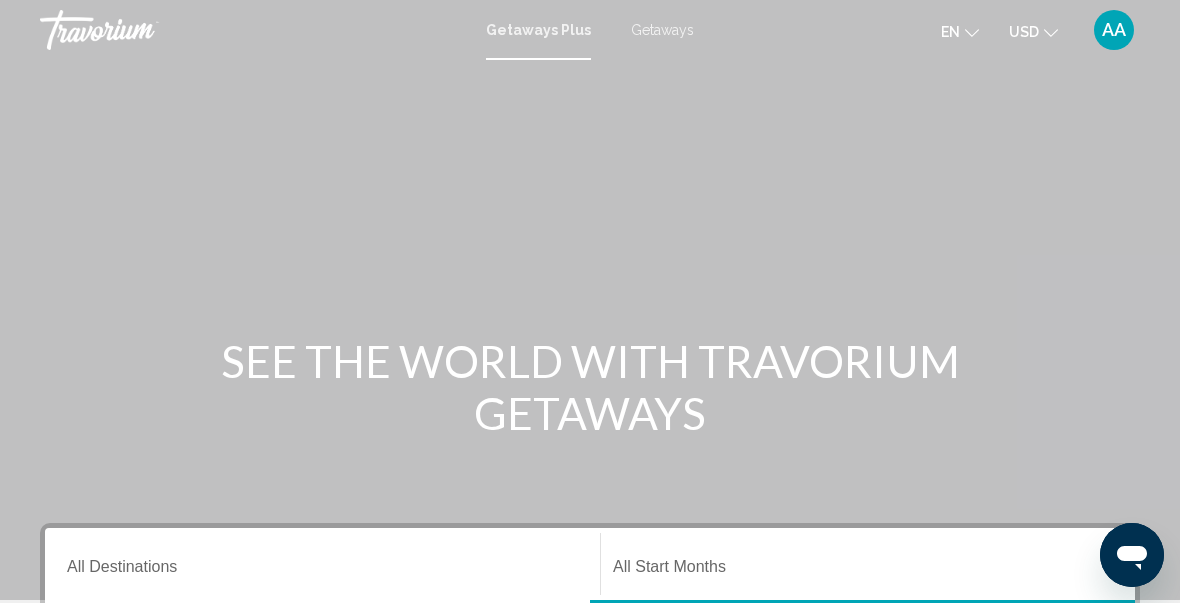 click on "Destination All Destinations" at bounding box center (322, 564) 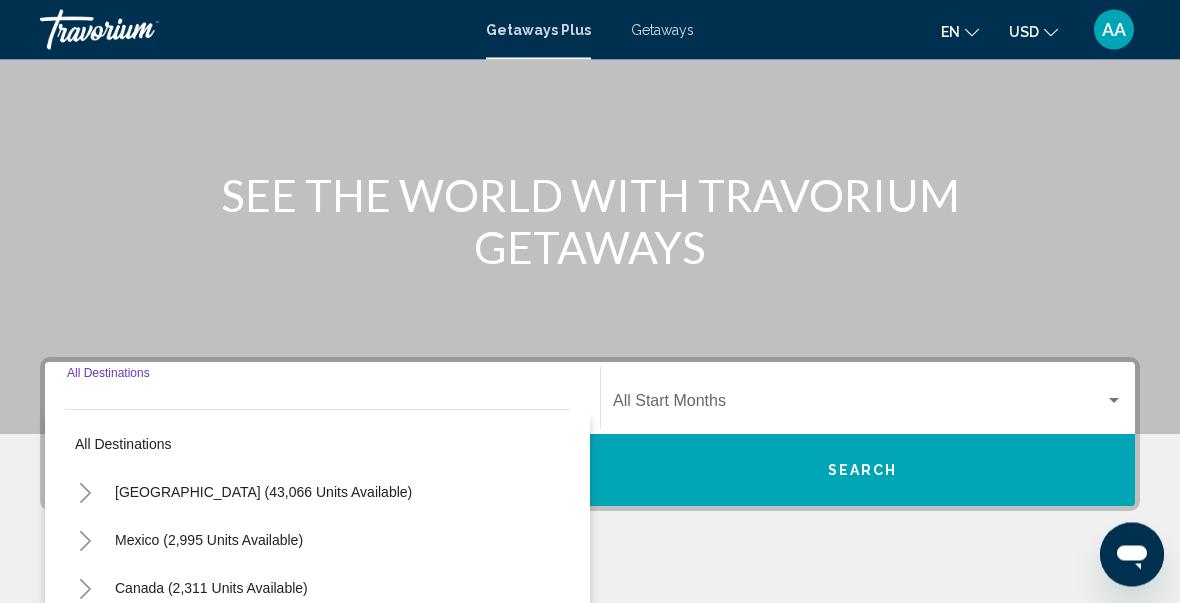 scroll, scrollTop: 458, scrollLeft: 0, axis: vertical 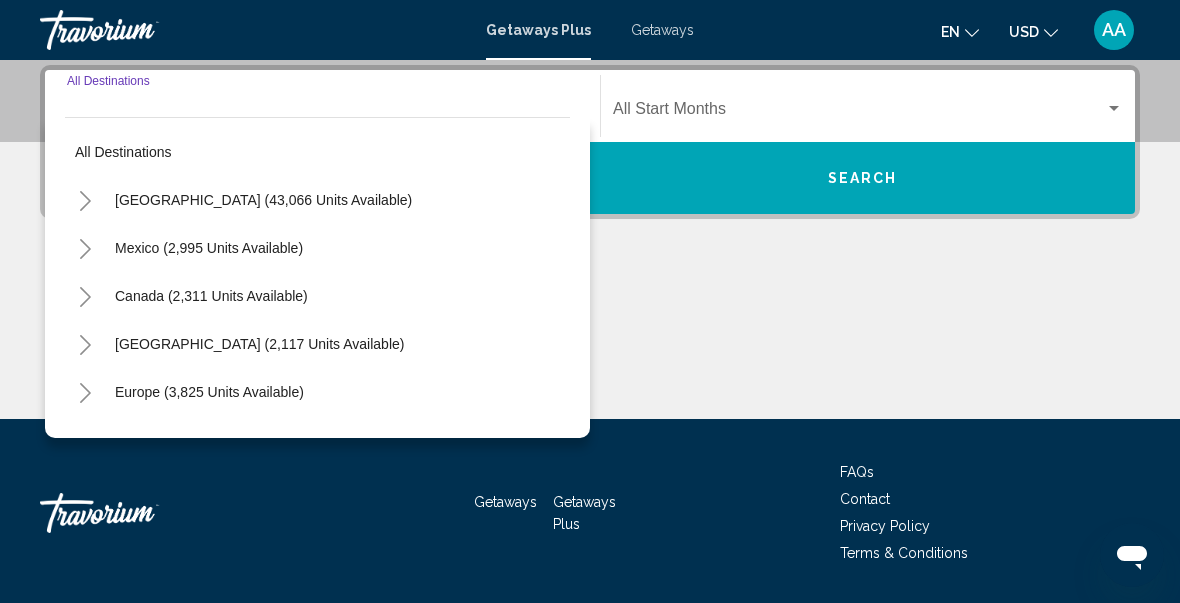 click on "Europe (3,825 units available)" at bounding box center (208, 440) 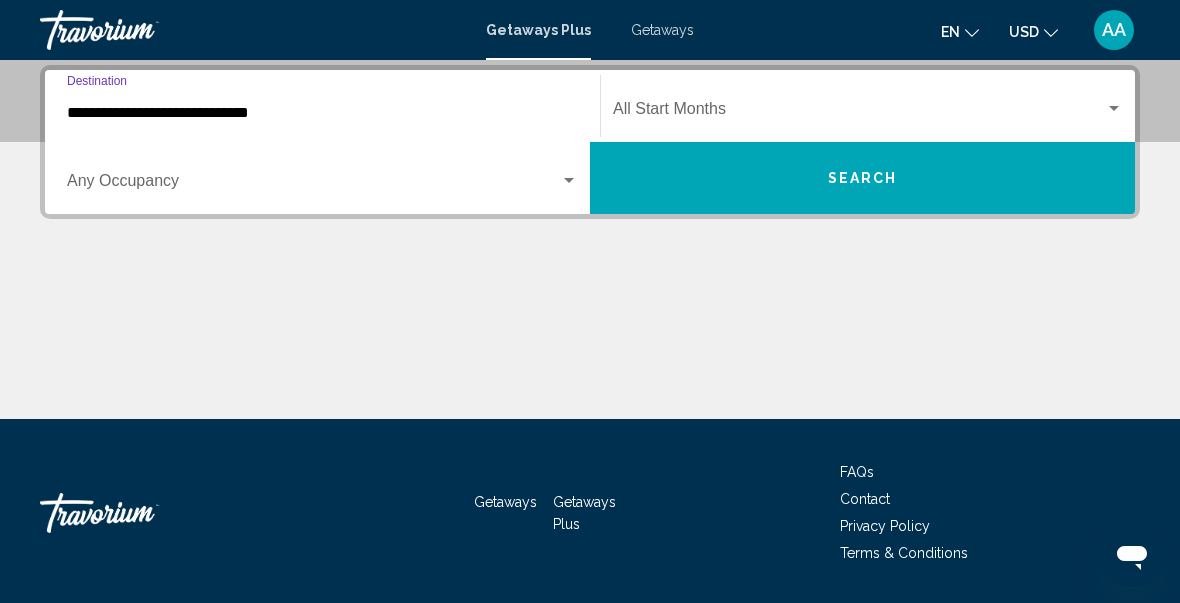 click at bounding box center [313, 185] 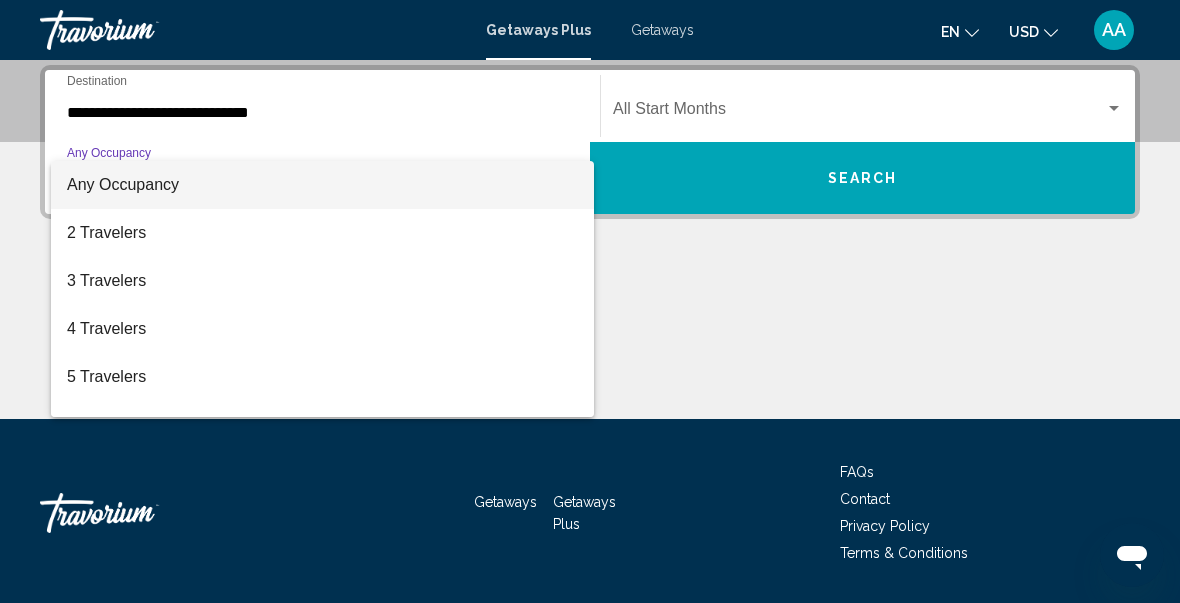 click at bounding box center (590, 301) 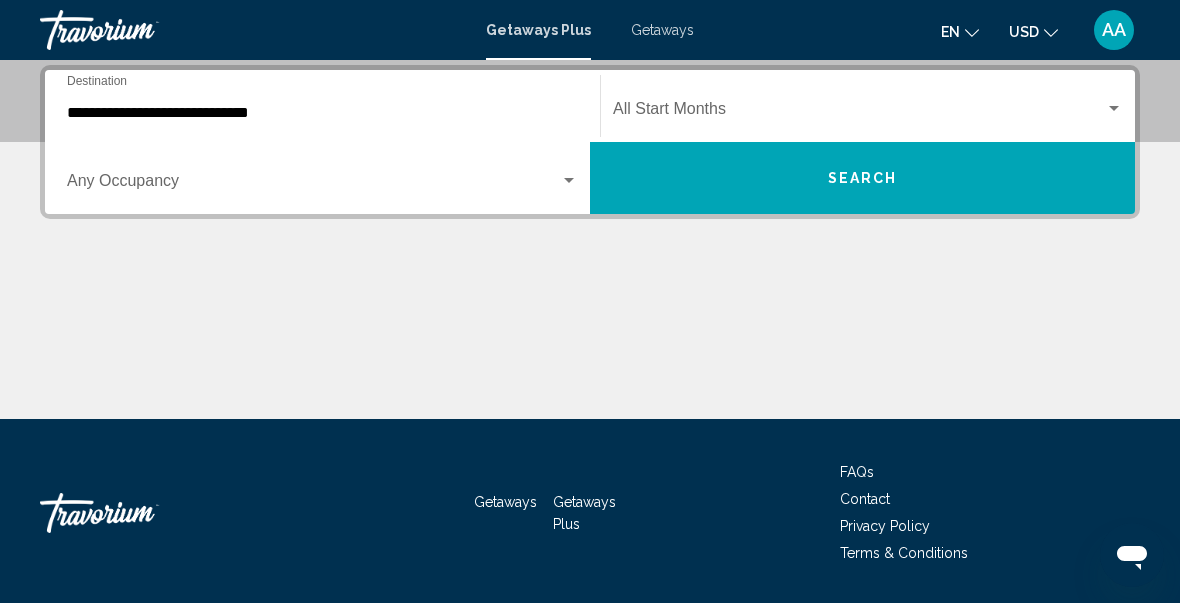 click on "**********" at bounding box center (322, 113) 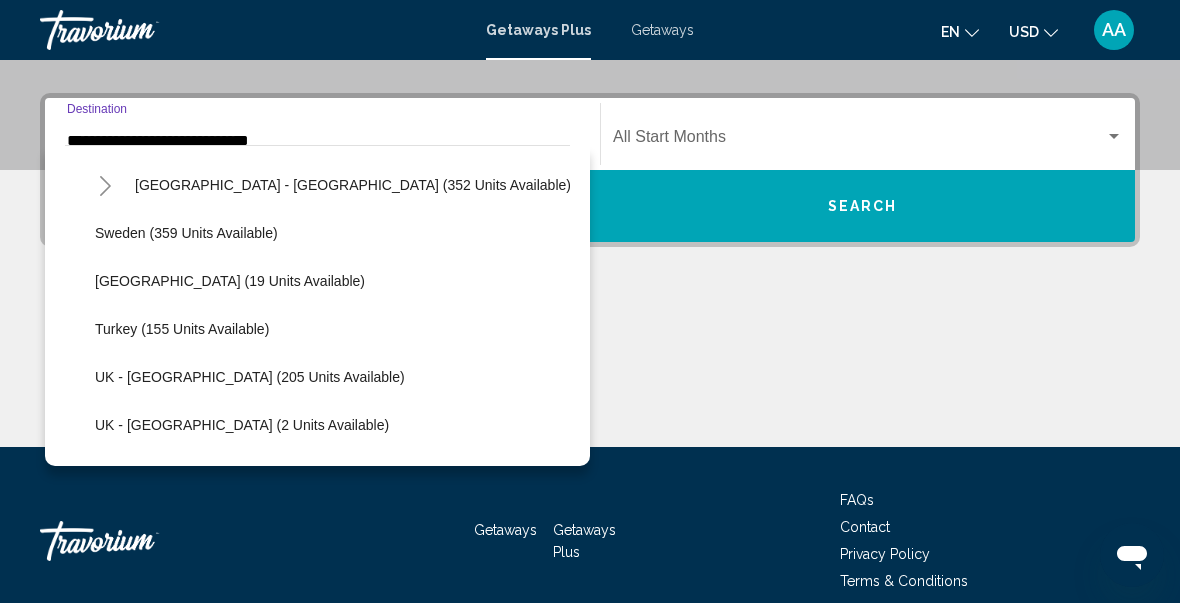 scroll, scrollTop: 774, scrollLeft: 0, axis: vertical 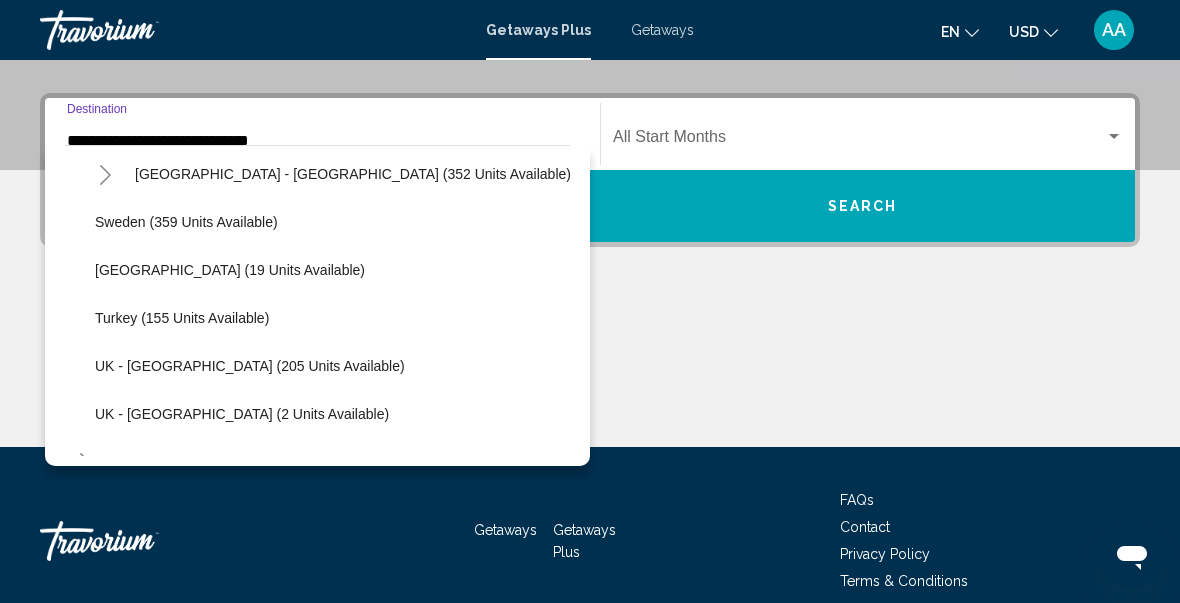 click on "Turkey (155 units available)" 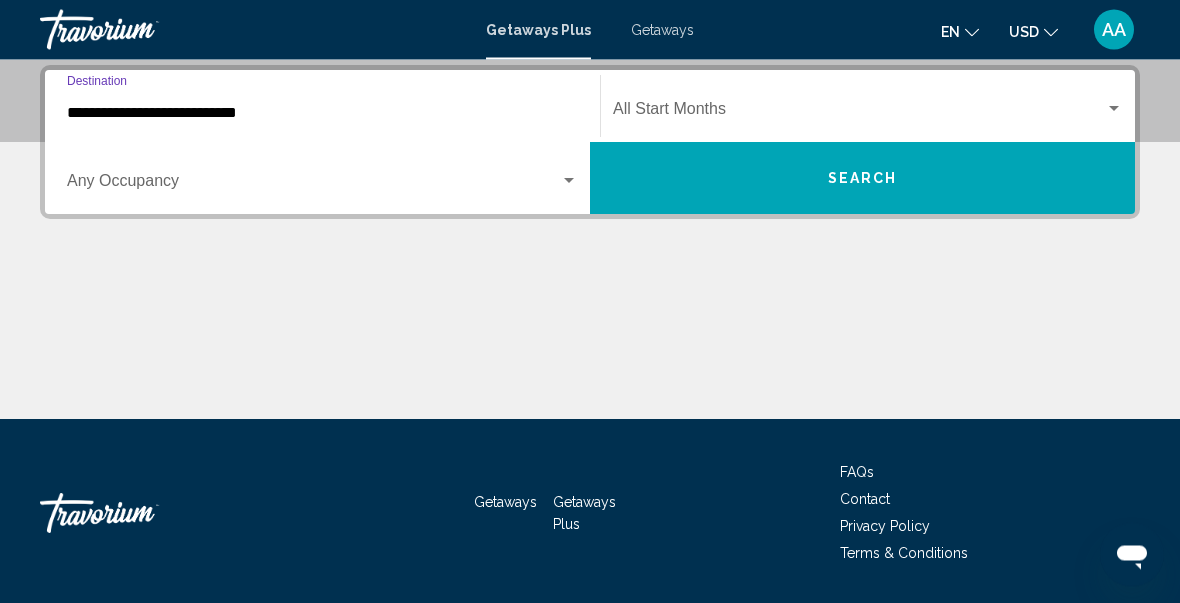 click on "Search" at bounding box center [862, 179] 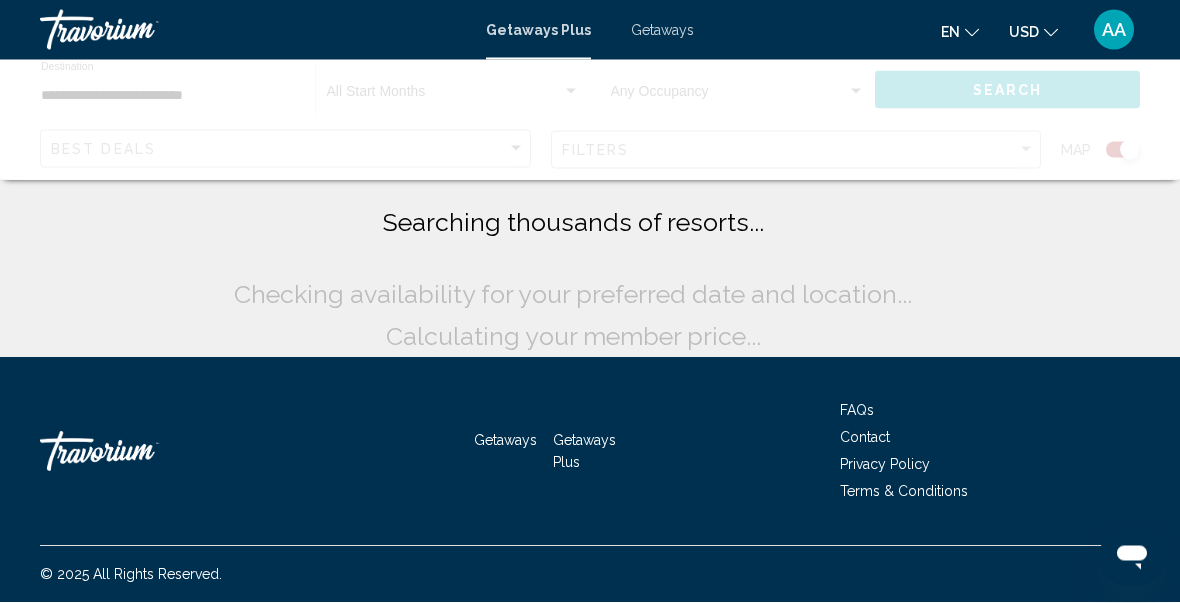 scroll, scrollTop: 30, scrollLeft: 0, axis: vertical 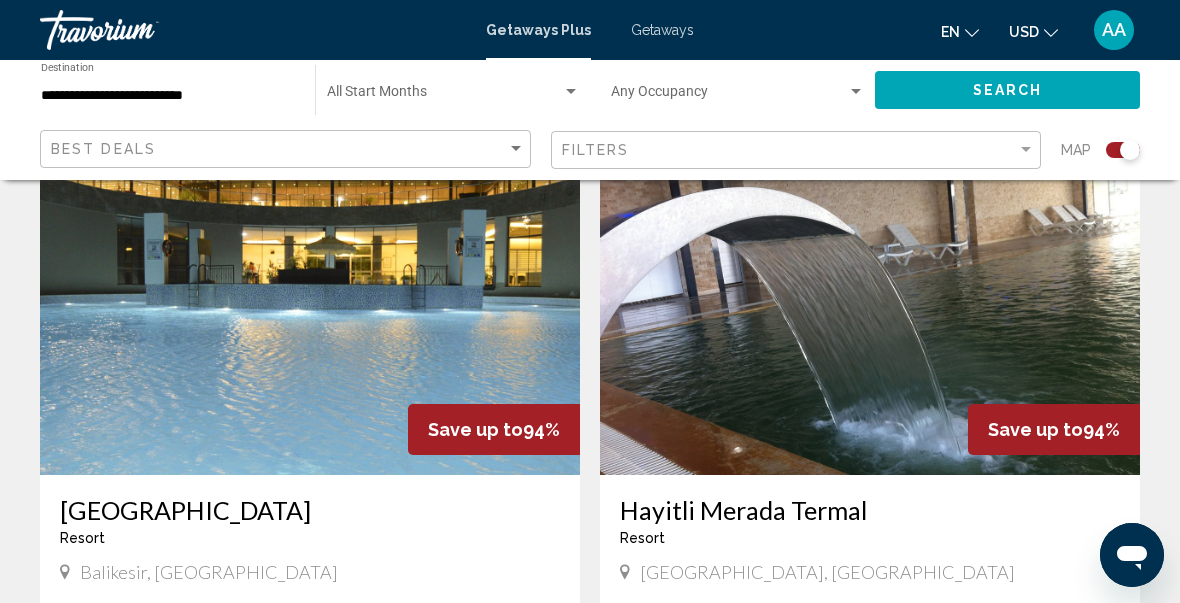 click on "**********" at bounding box center (168, 96) 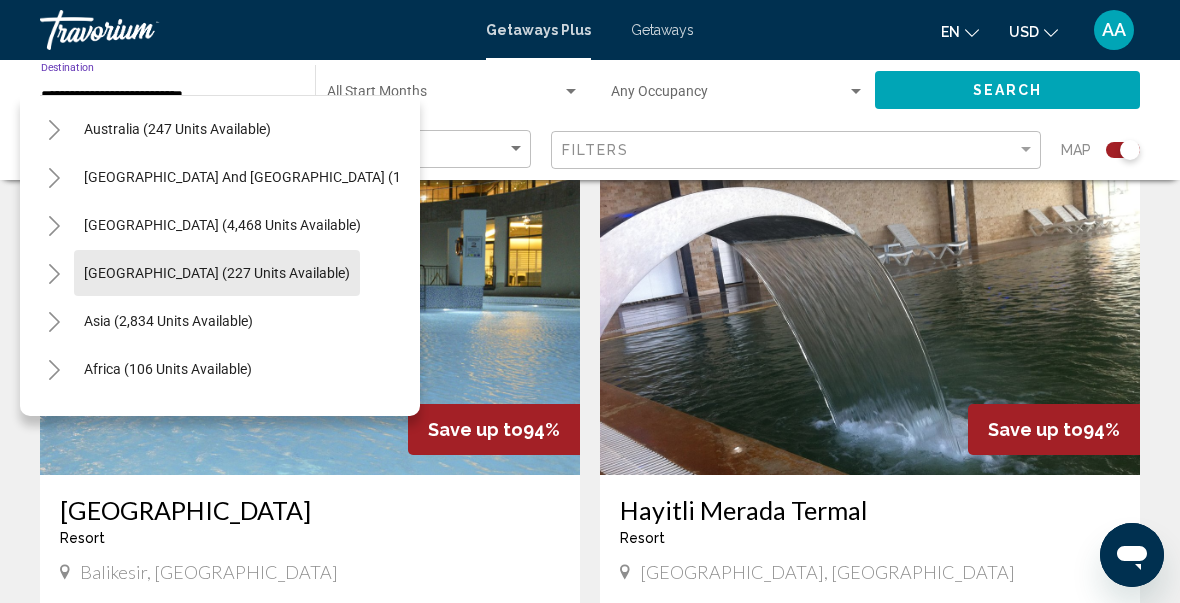 scroll, scrollTop: 1073, scrollLeft: 9, axis: both 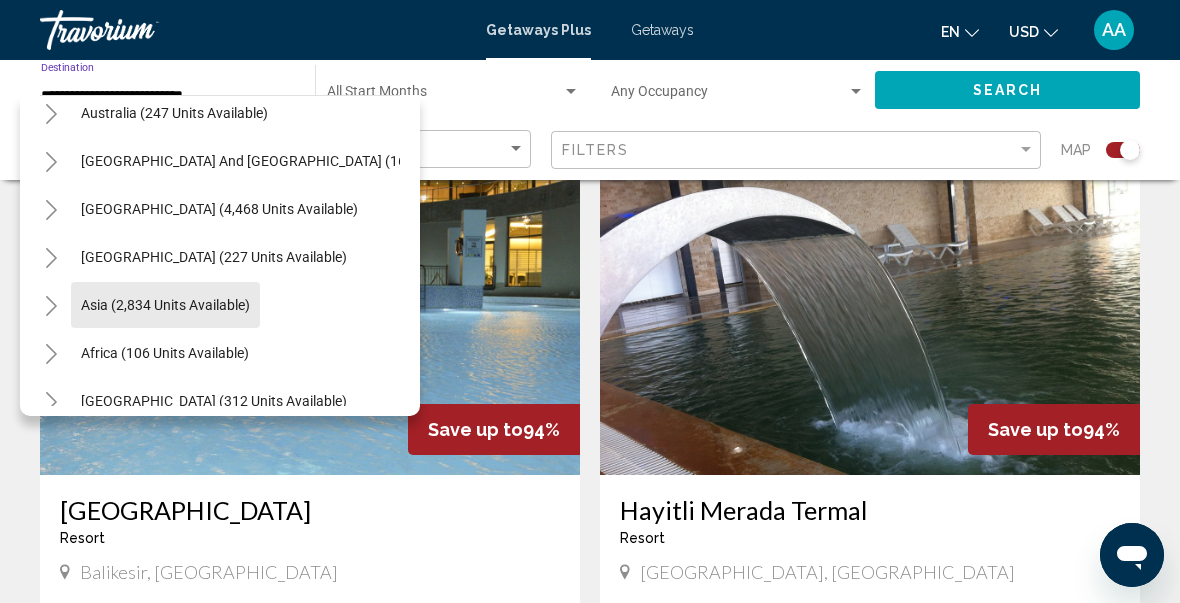 click on "Asia (2,834 units available)" at bounding box center [165, 353] 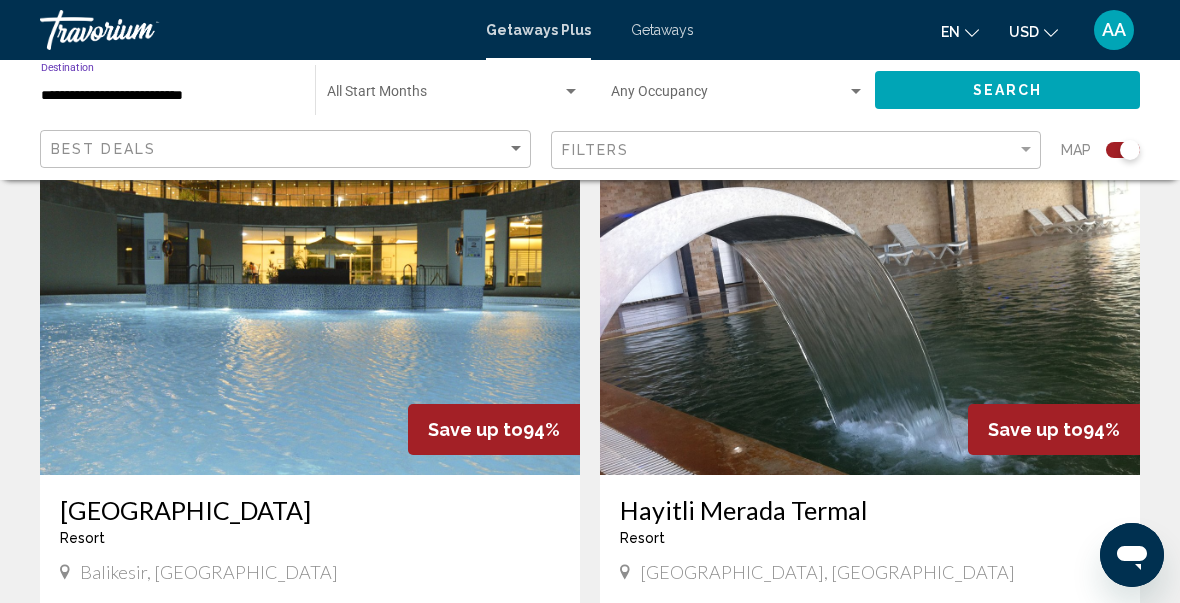 click on "**********" at bounding box center (168, 96) 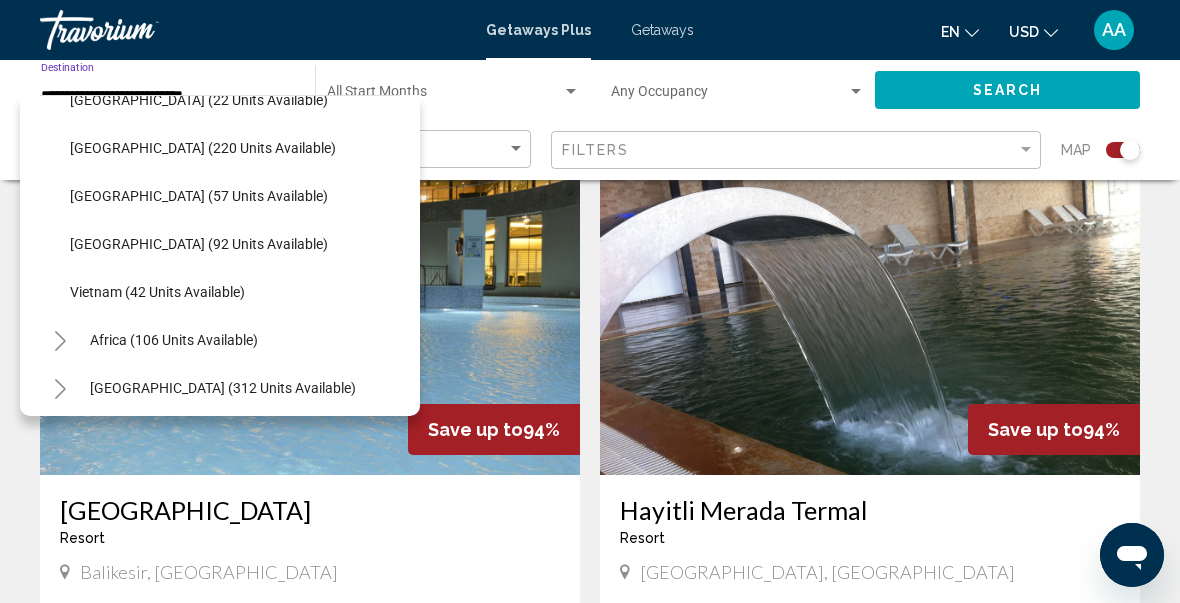 scroll, scrollTop: 1567, scrollLeft: 0, axis: vertical 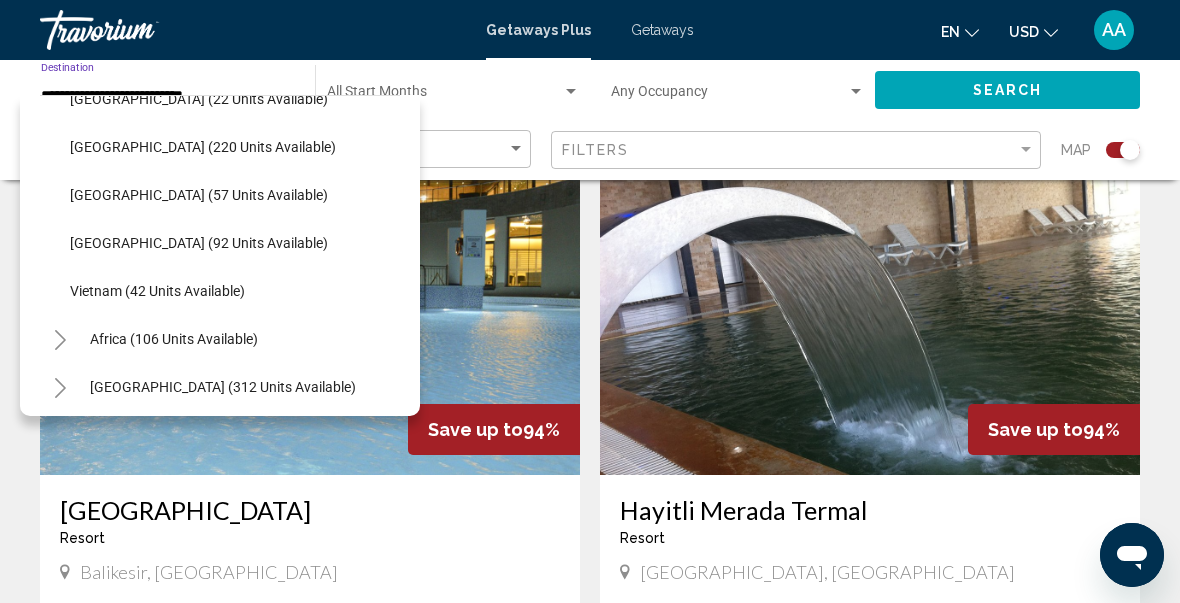 click on "Vietnam (42 units available)" 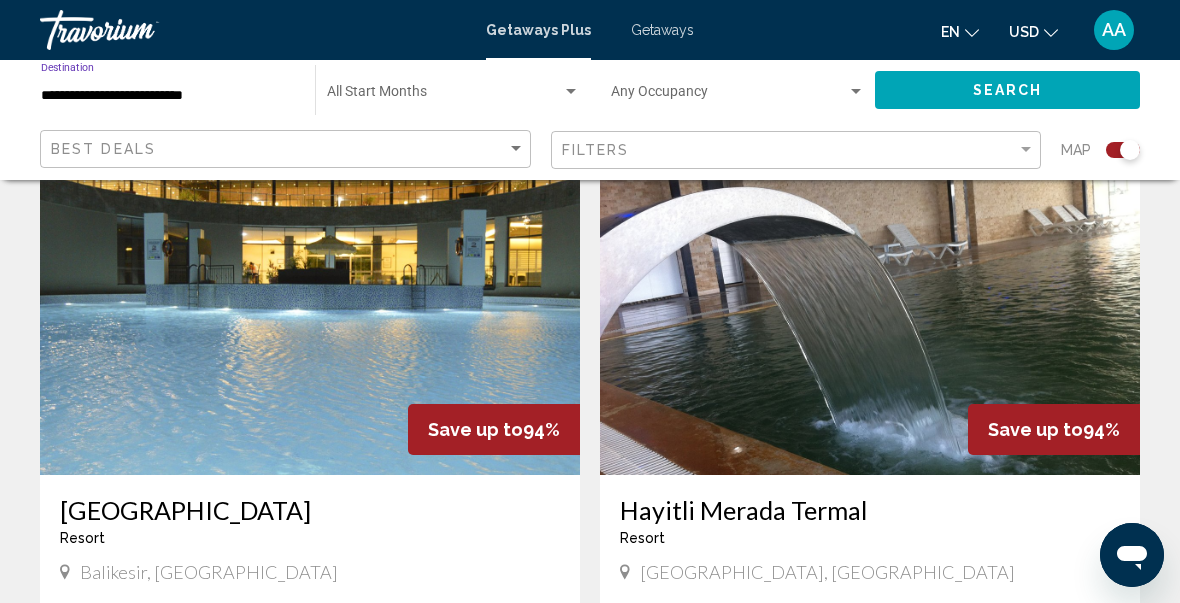 click on "Search" 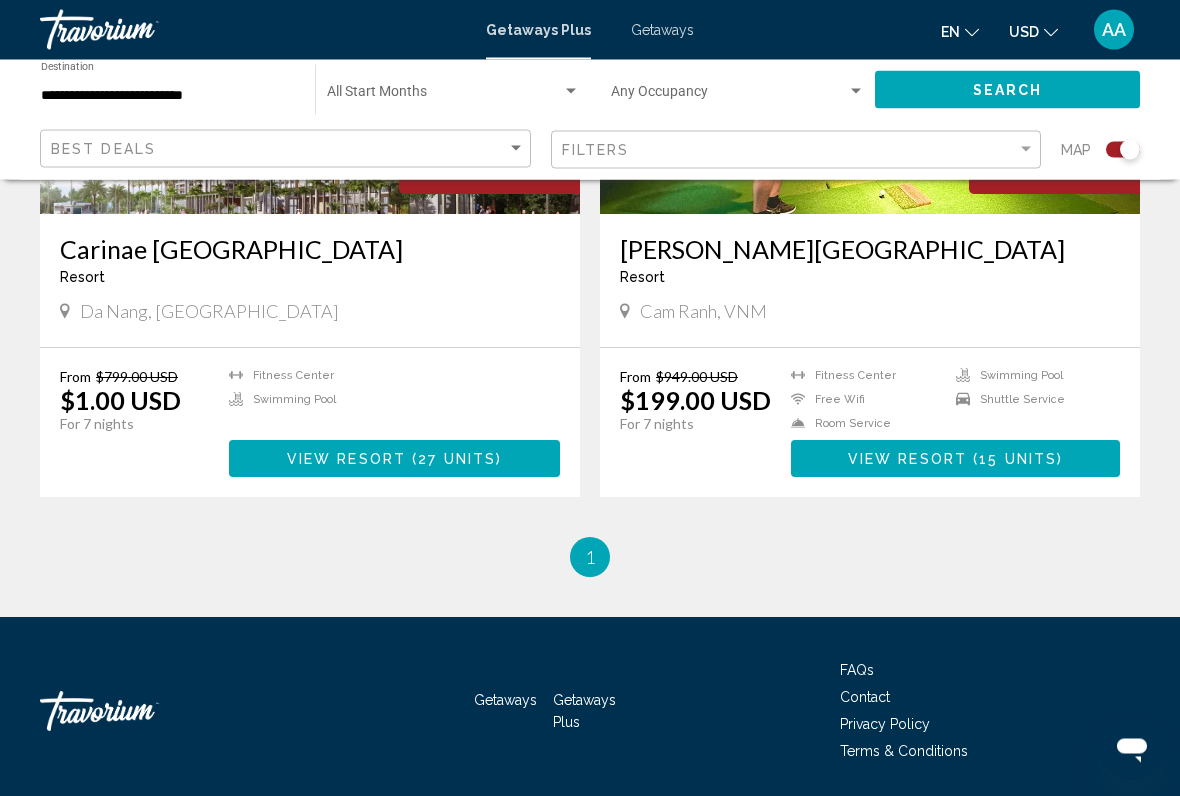 scroll, scrollTop: 996, scrollLeft: 0, axis: vertical 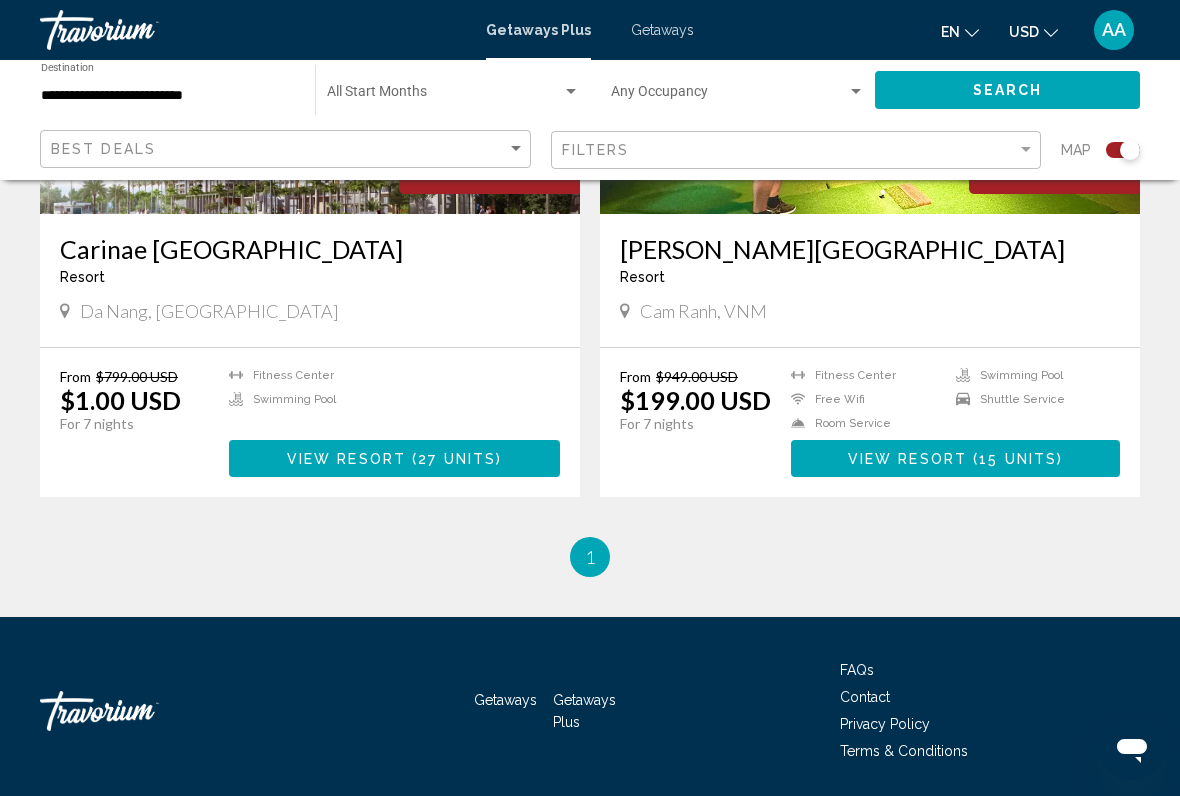 click on "( 15 units )" at bounding box center [1015, 459] 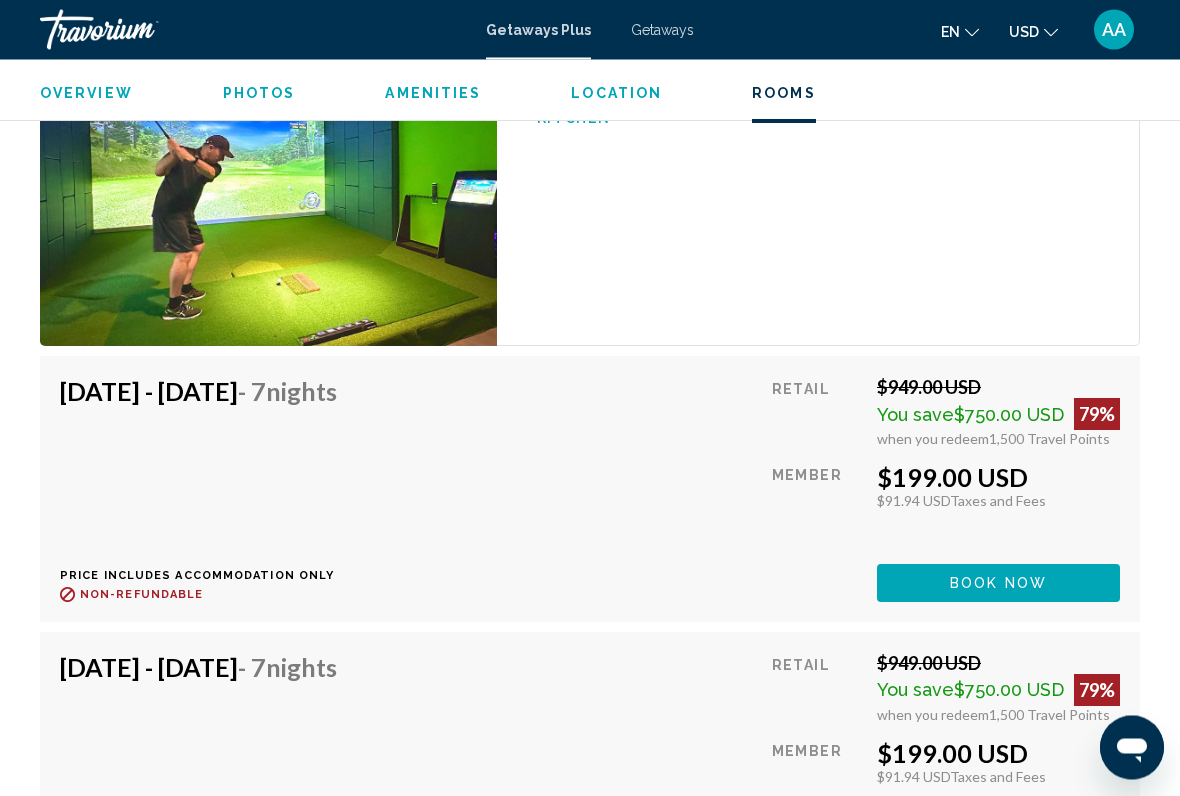 scroll, scrollTop: 3603, scrollLeft: 0, axis: vertical 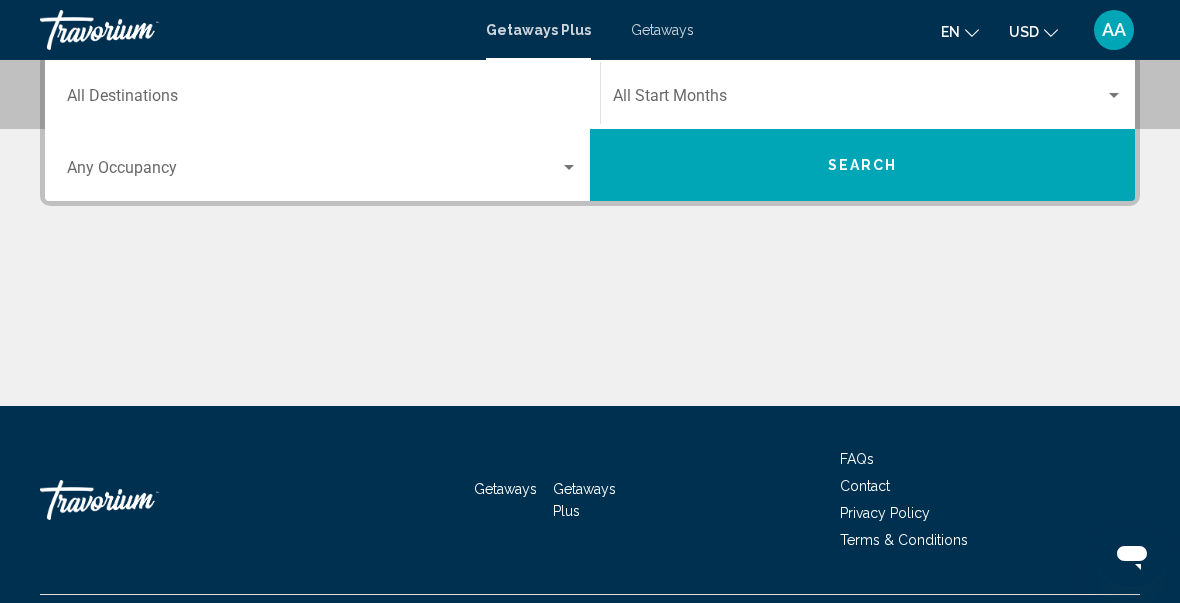 click on "Destination All Destinations" at bounding box center [322, 100] 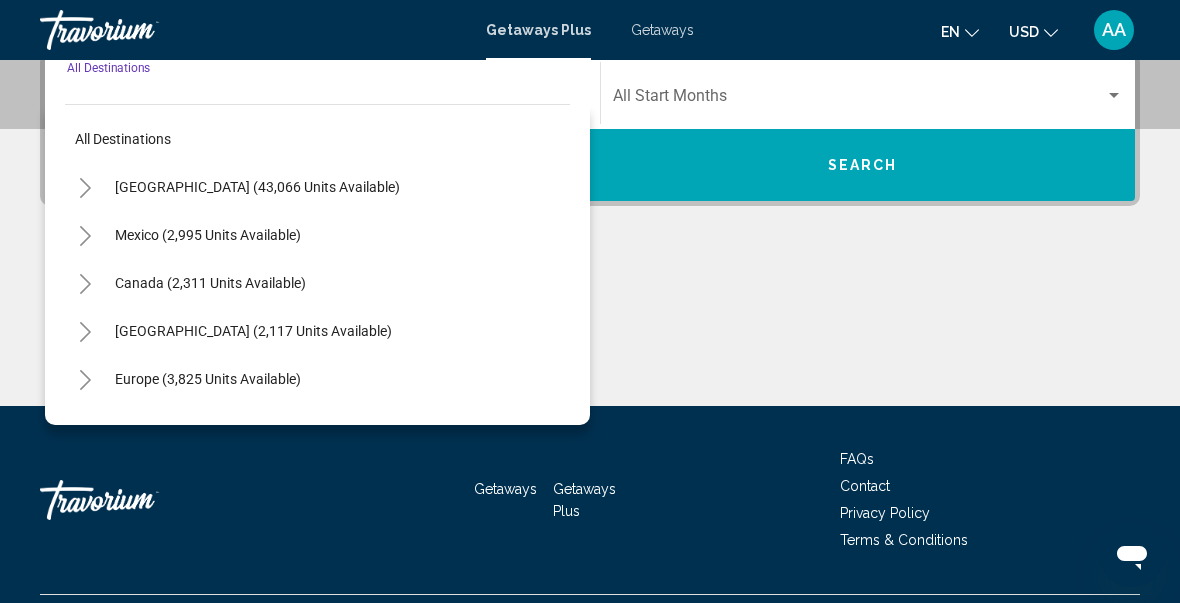 scroll, scrollTop: 458, scrollLeft: 0, axis: vertical 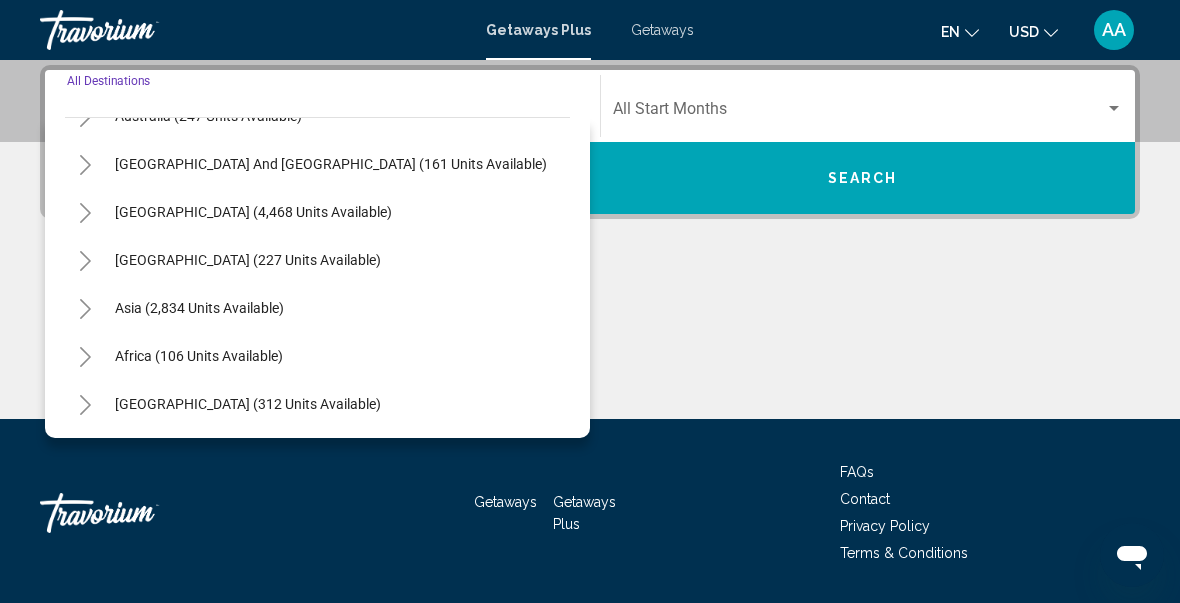 click on "Asia (2,834 units available)" at bounding box center [199, 356] 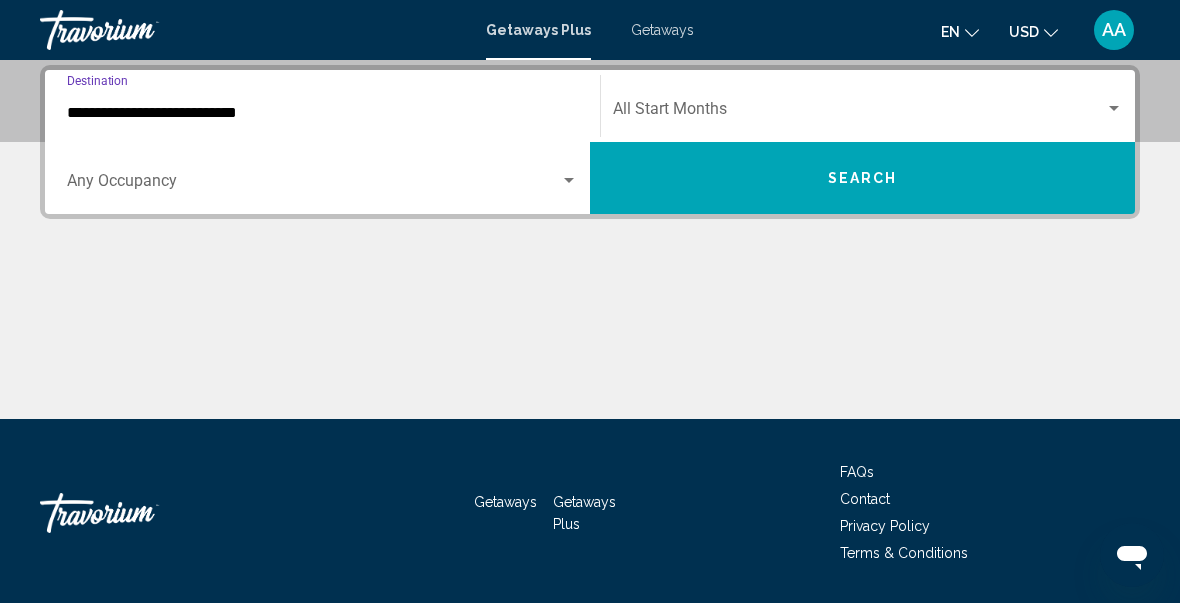 click on "**********" at bounding box center [322, 113] 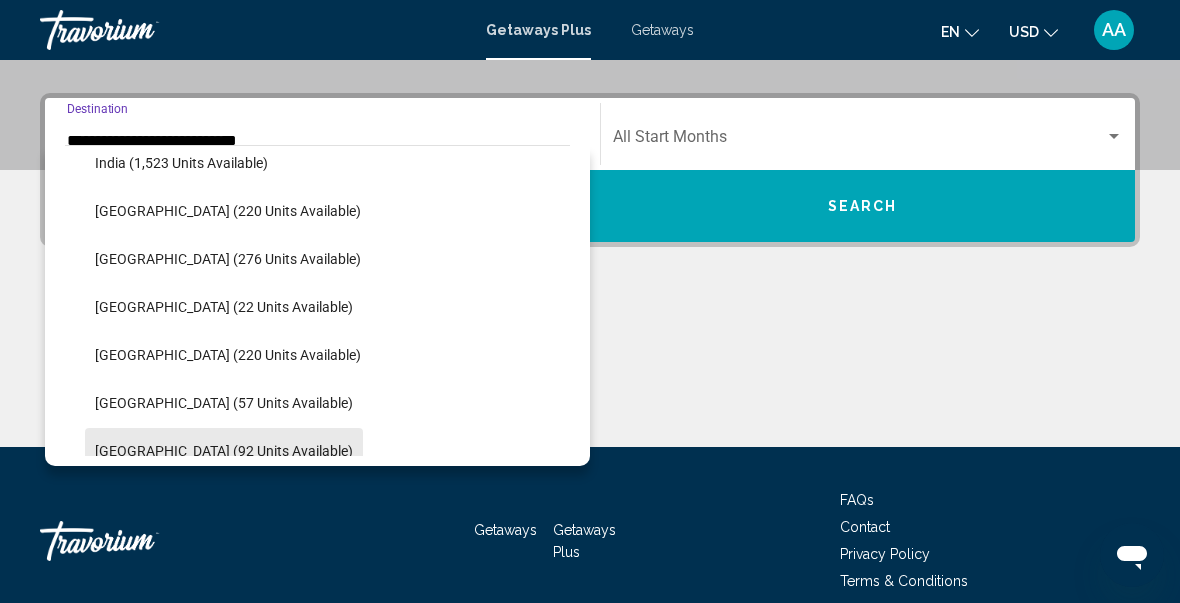 scroll, scrollTop: 637, scrollLeft: 0, axis: vertical 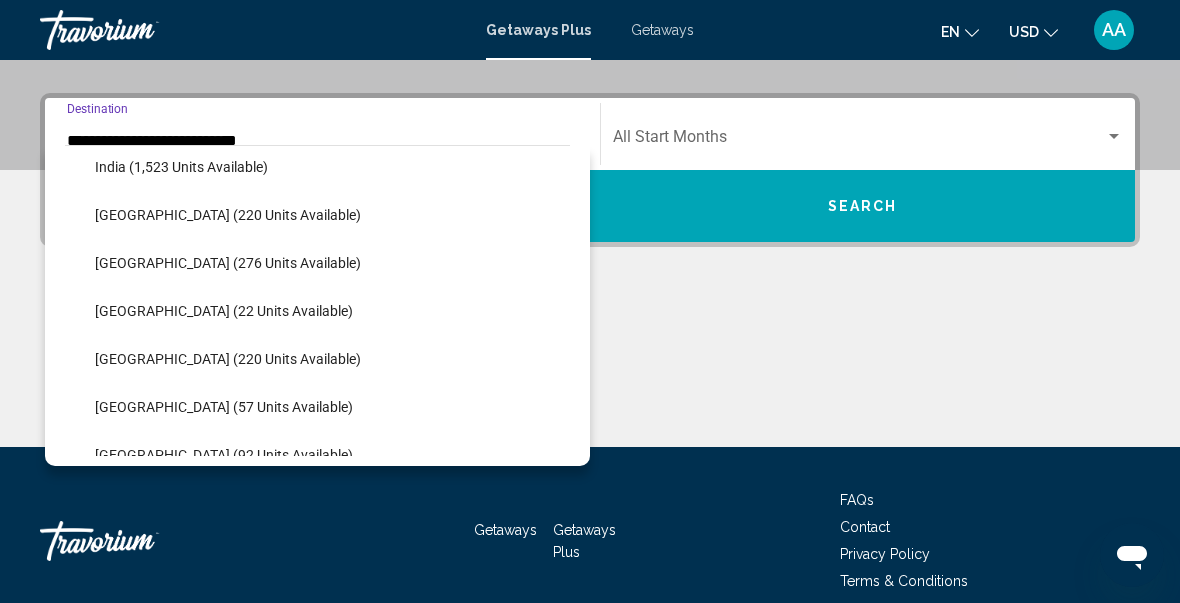 click on "[GEOGRAPHIC_DATA] (276 units available)" 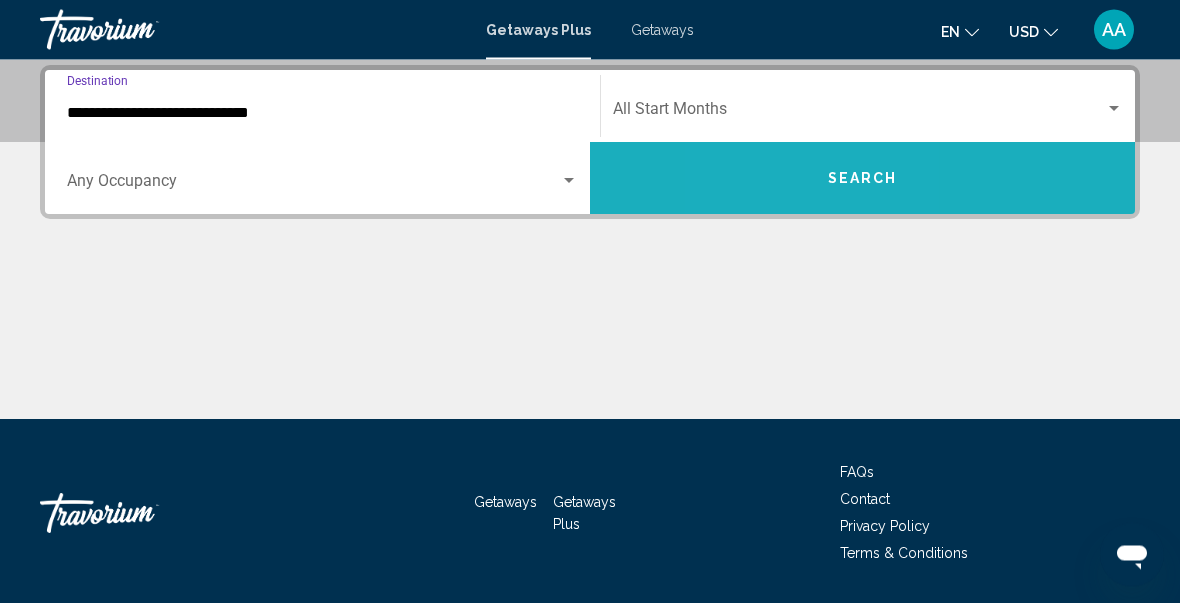 click on "Search" at bounding box center [862, 179] 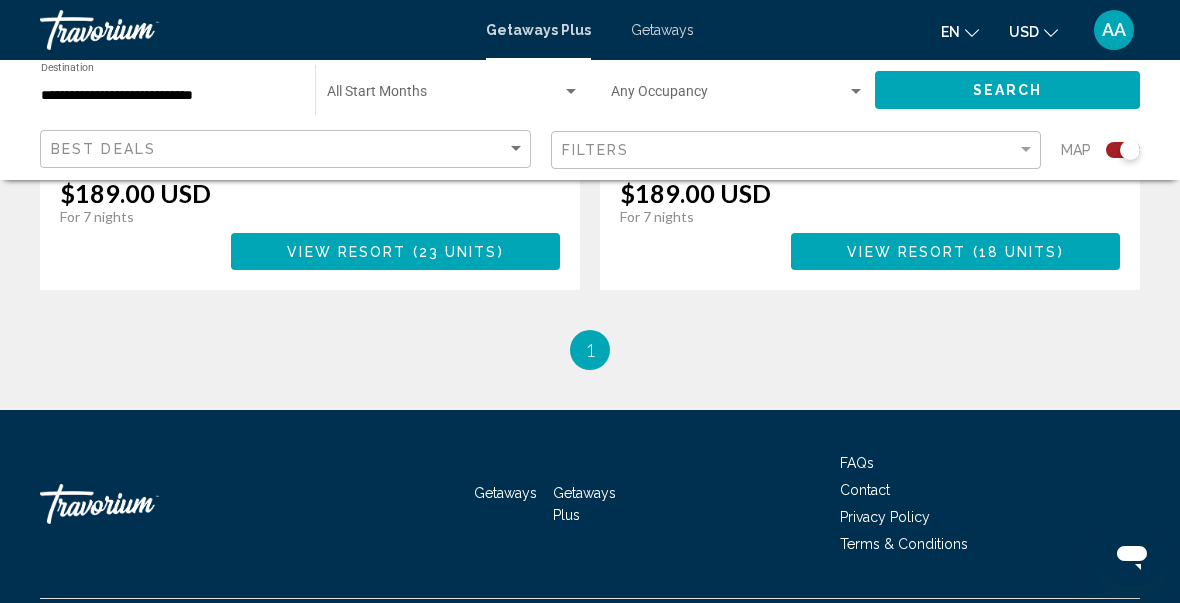 scroll, scrollTop: 4532, scrollLeft: 0, axis: vertical 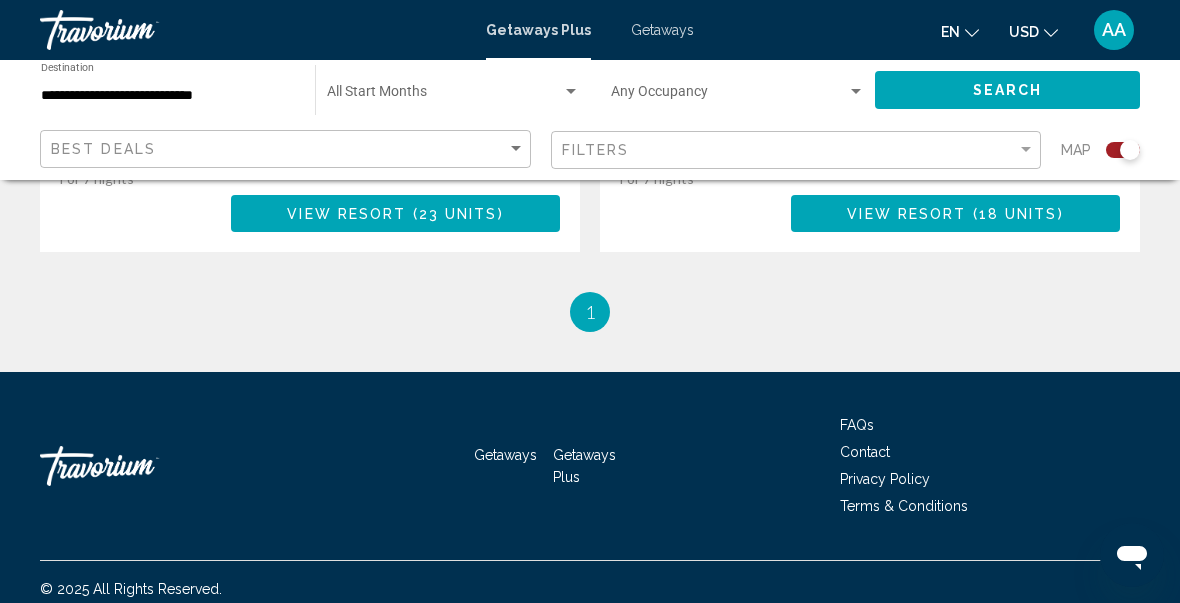 click on "Getaways" at bounding box center (662, 30) 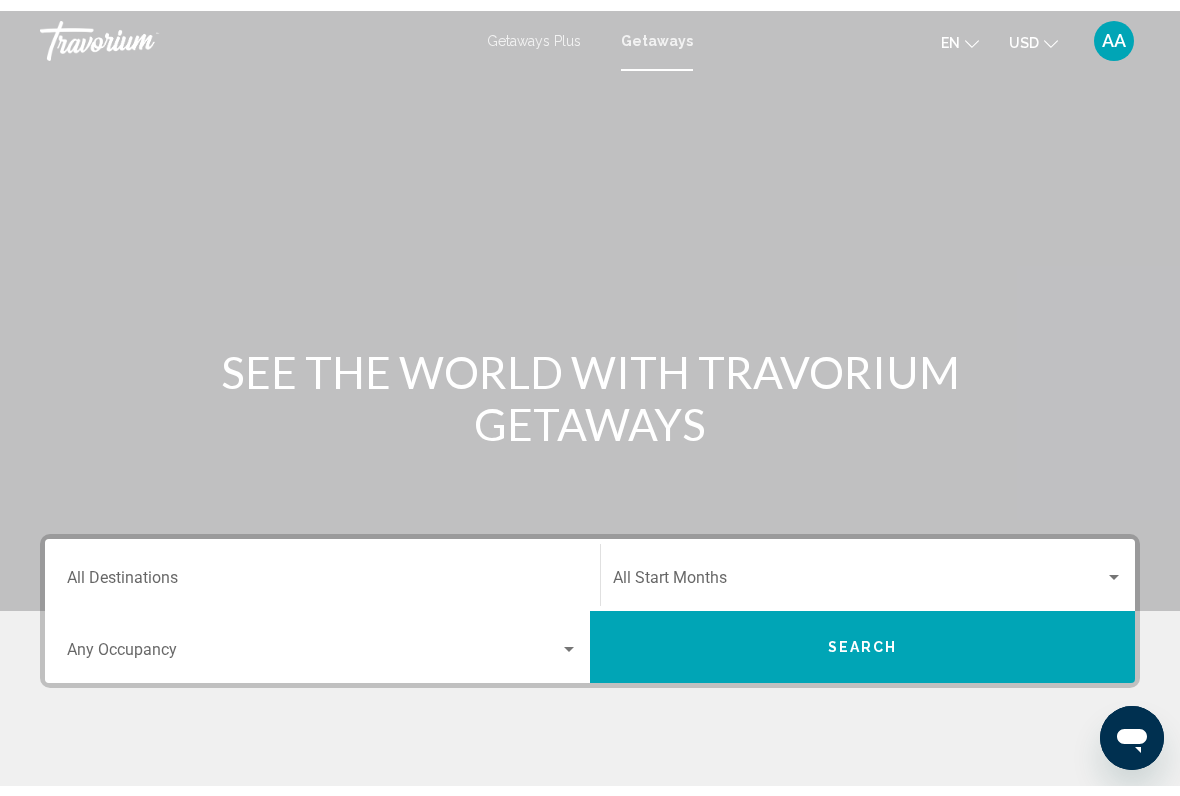 scroll, scrollTop: 29, scrollLeft: 0, axis: vertical 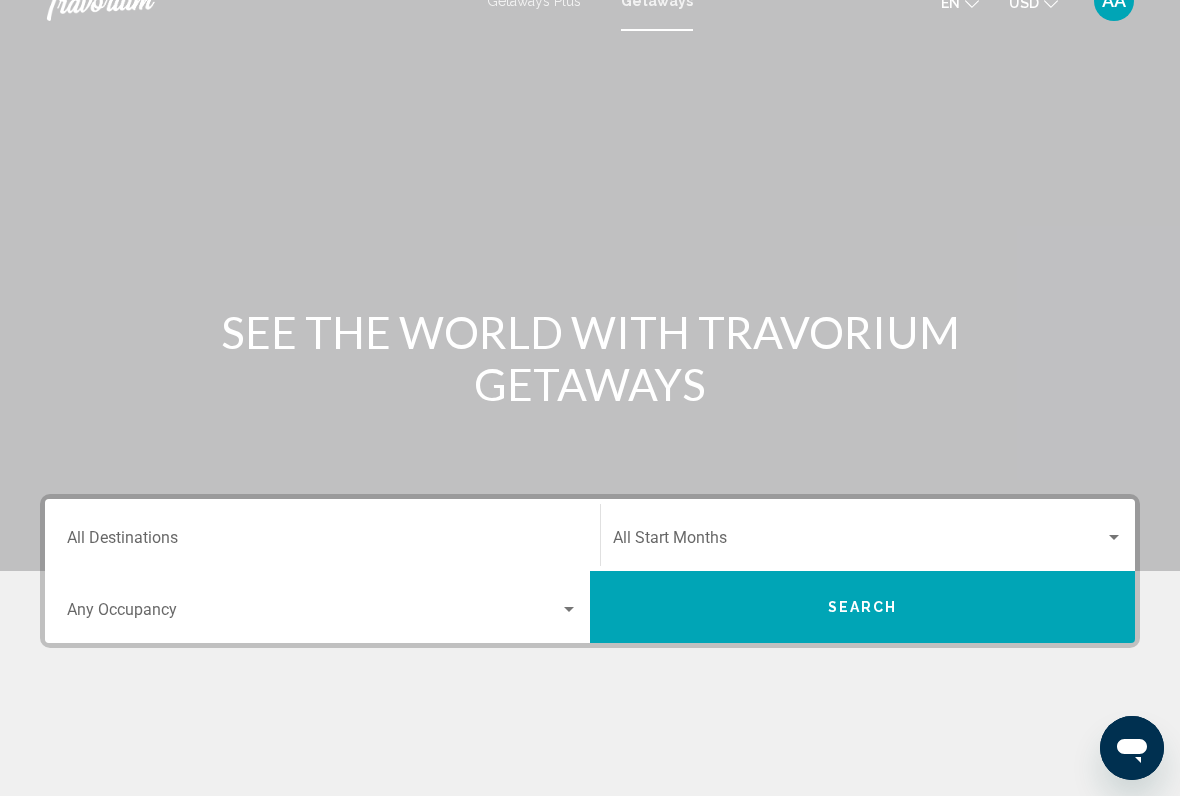 click on "Destination All Destinations" at bounding box center (322, 542) 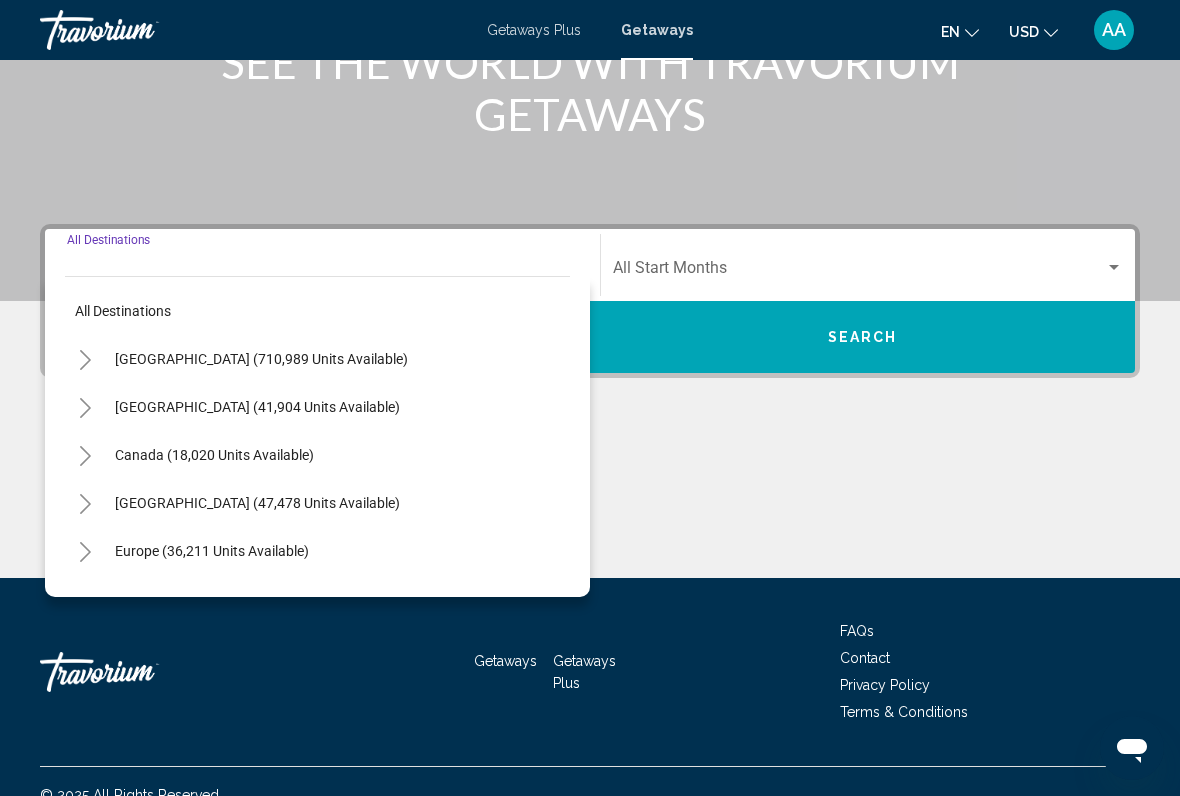 scroll, scrollTop: 326, scrollLeft: 0, axis: vertical 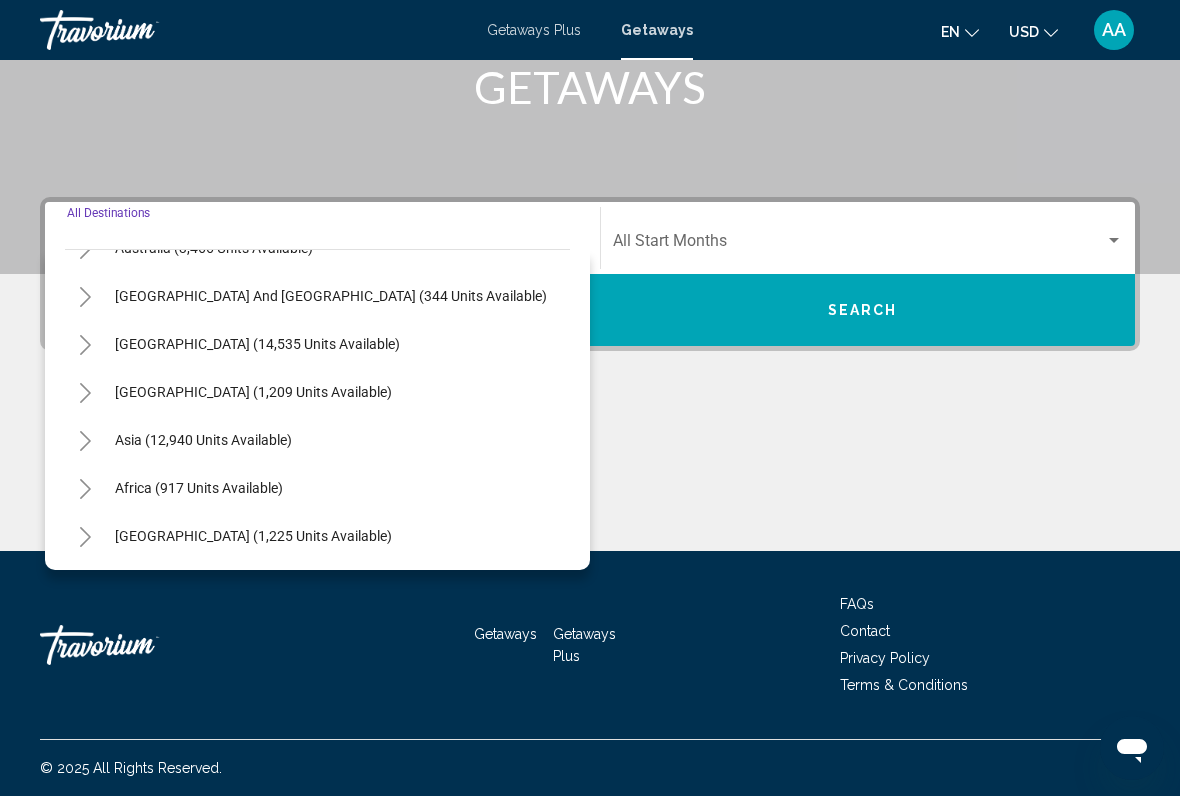 click on "Asia (12,940 units available)" at bounding box center (199, 488) 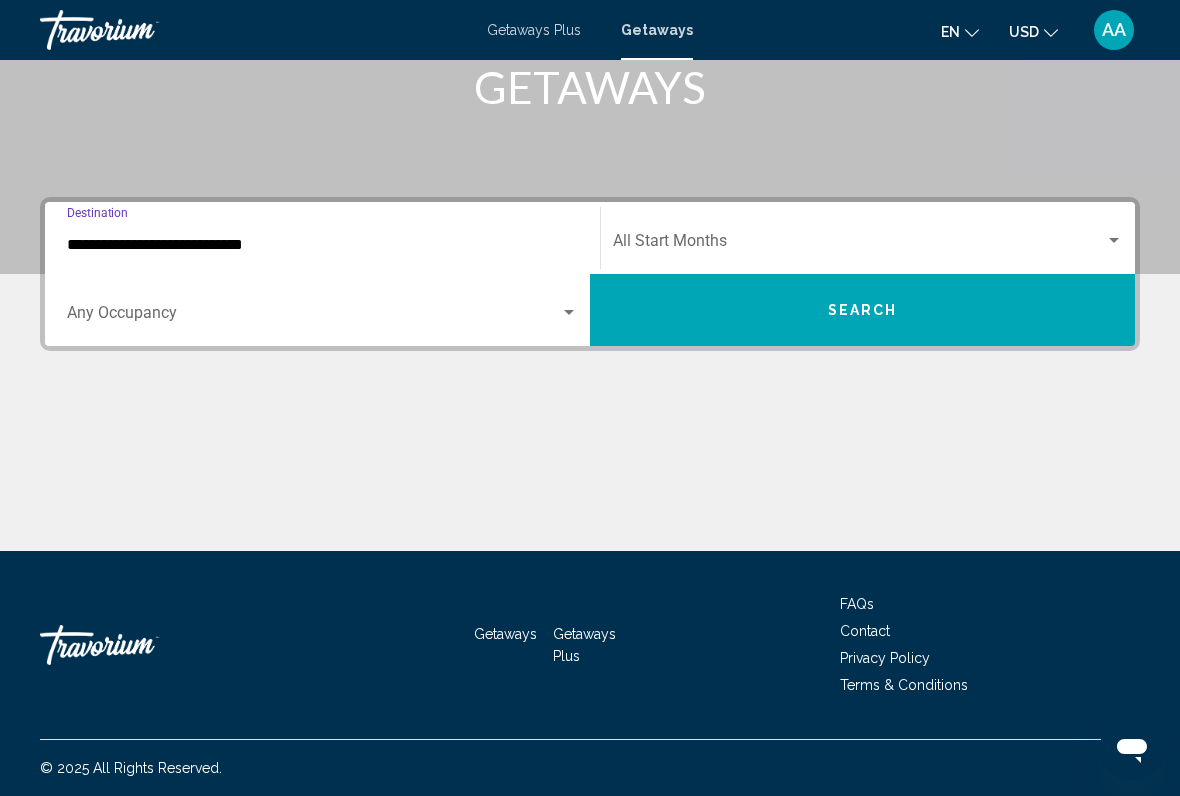click on "**********" at bounding box center (322, 245) 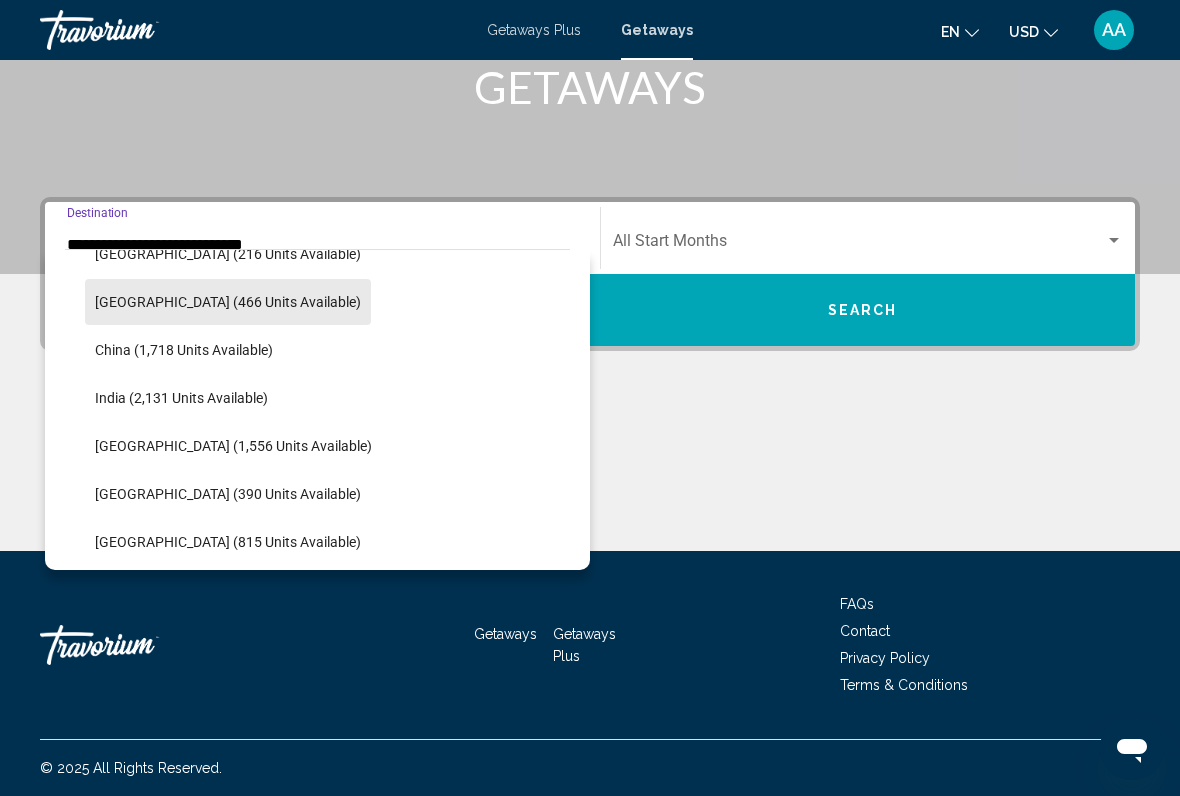 scroll, scrollTop: 559, scrollLeft: 0, axis: vertical 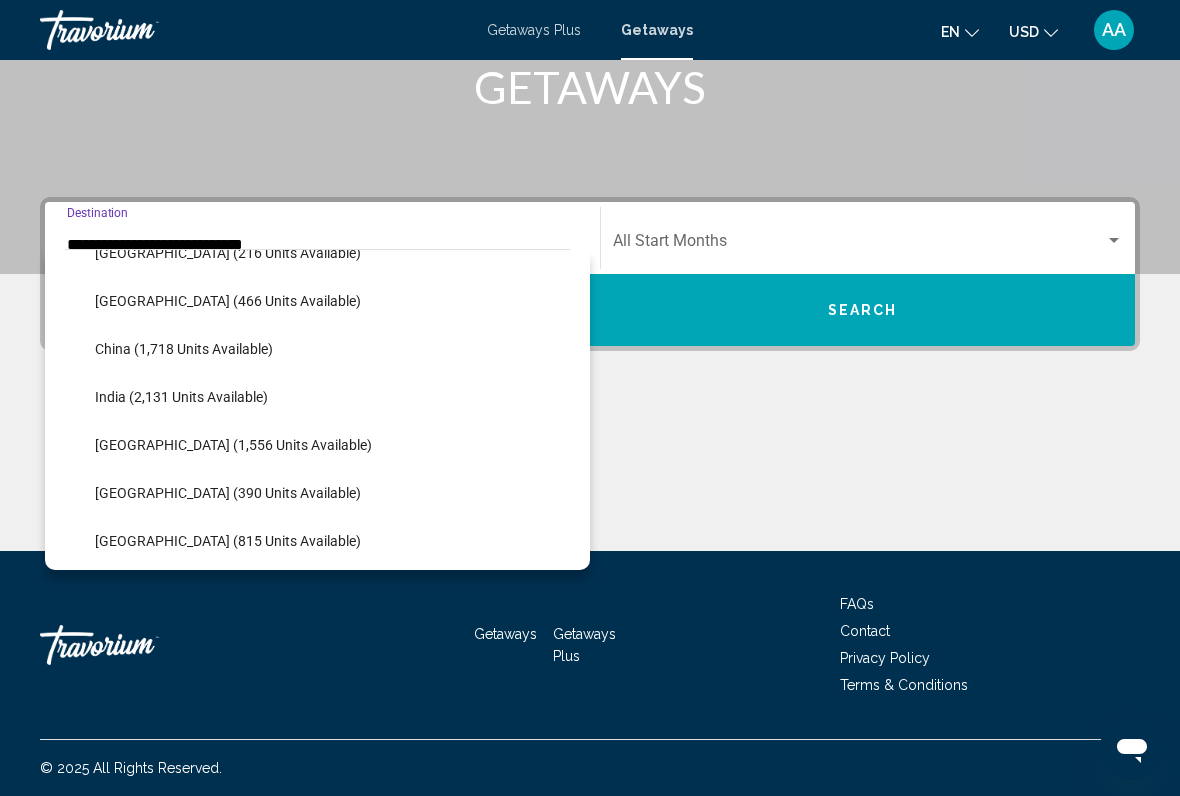 click on "[GEOGRAPHIC_DATA] (815 units available)" 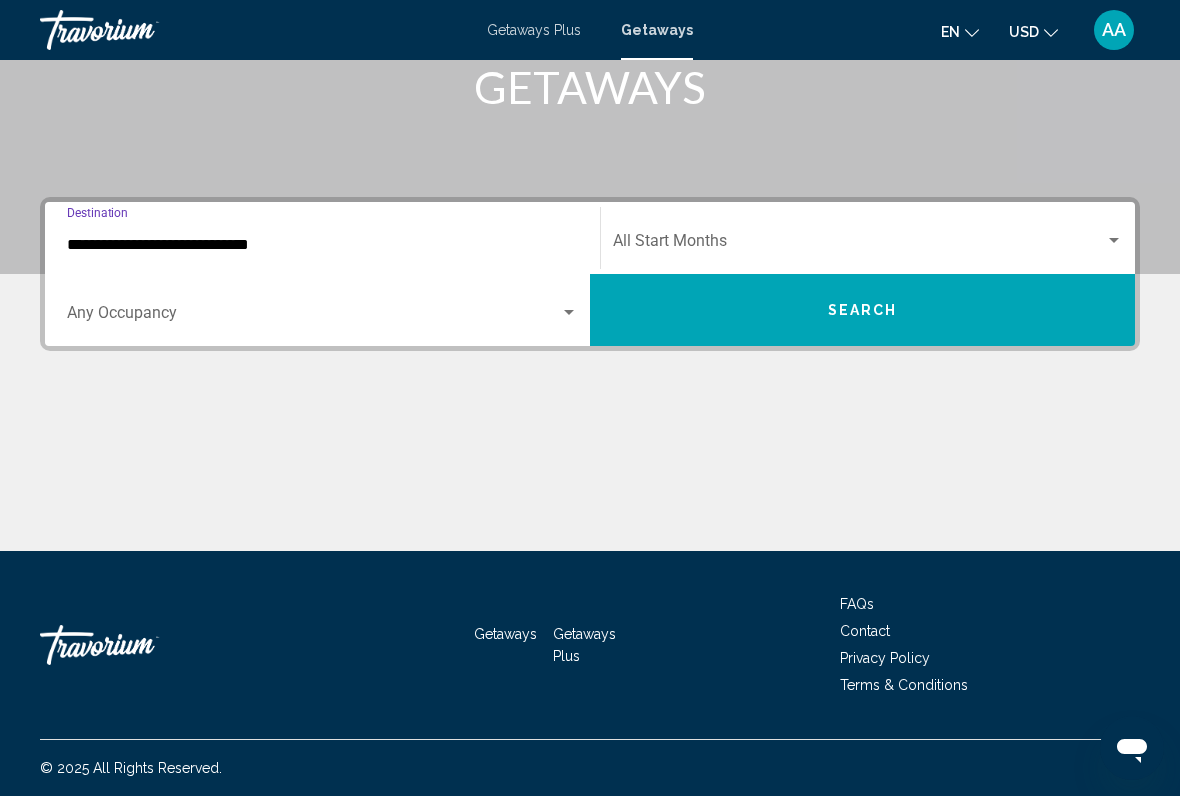 click on "Search" at bounding box center [862, 310] 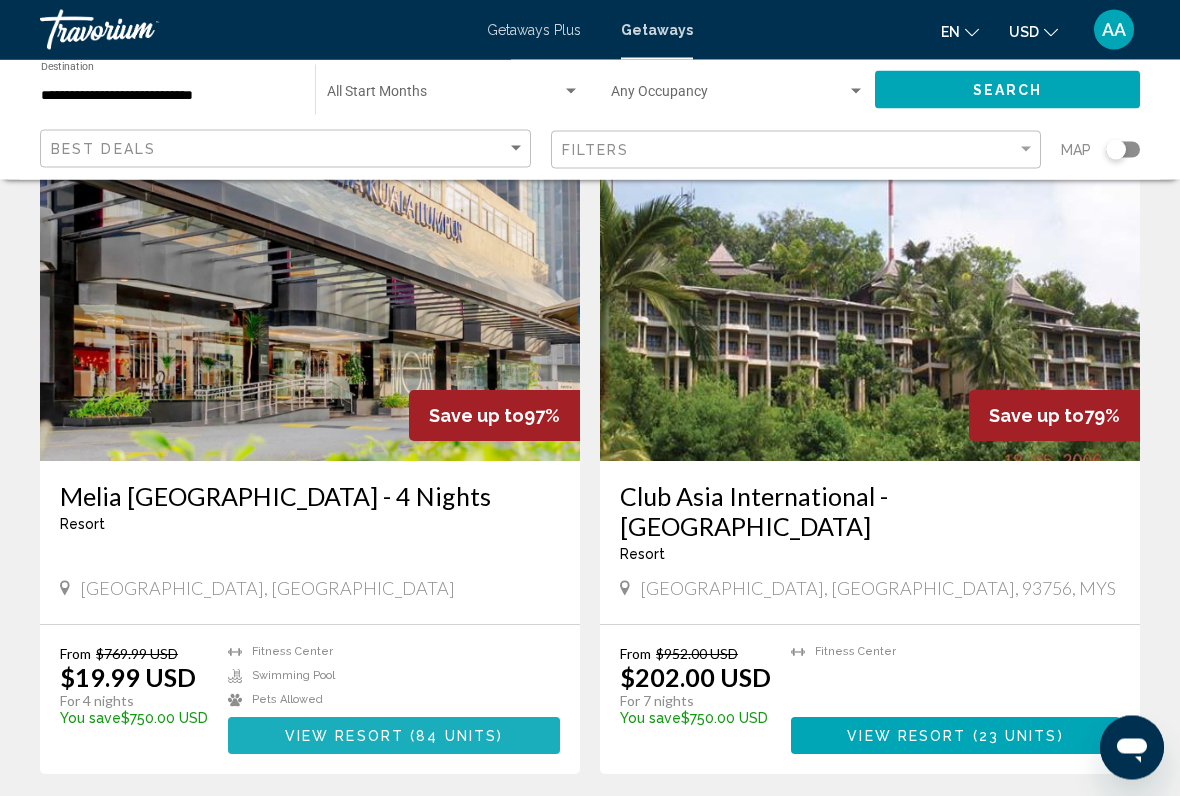 scroll, scrollTop: 3368, scrollLeft: 0, axis: vertical 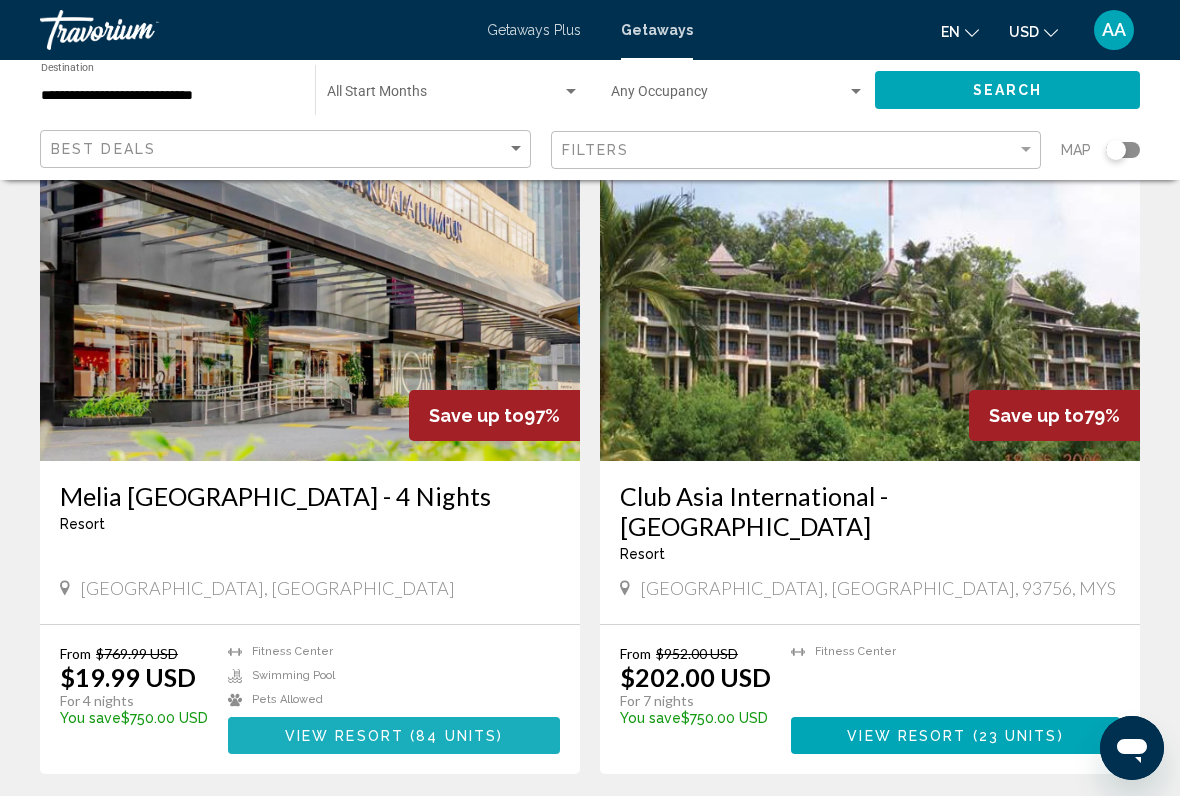 click on "View Resort    ( 84 units )" at bounding box center (394, 735) 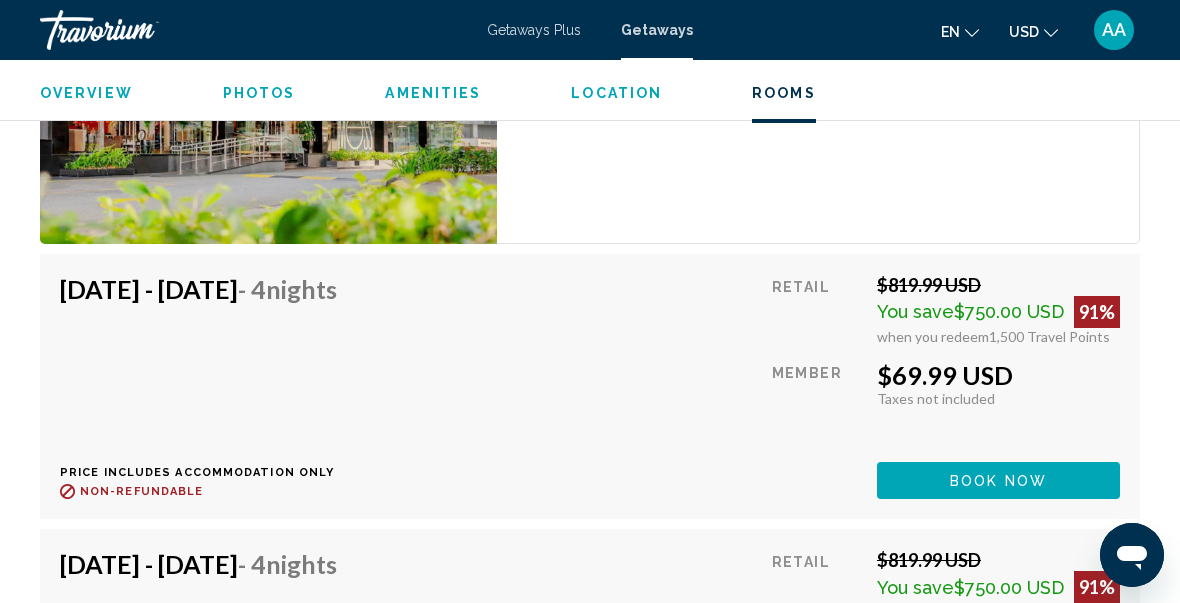 scroll, scrollTop: 3412, scrollLeft: 0, axis: vertical 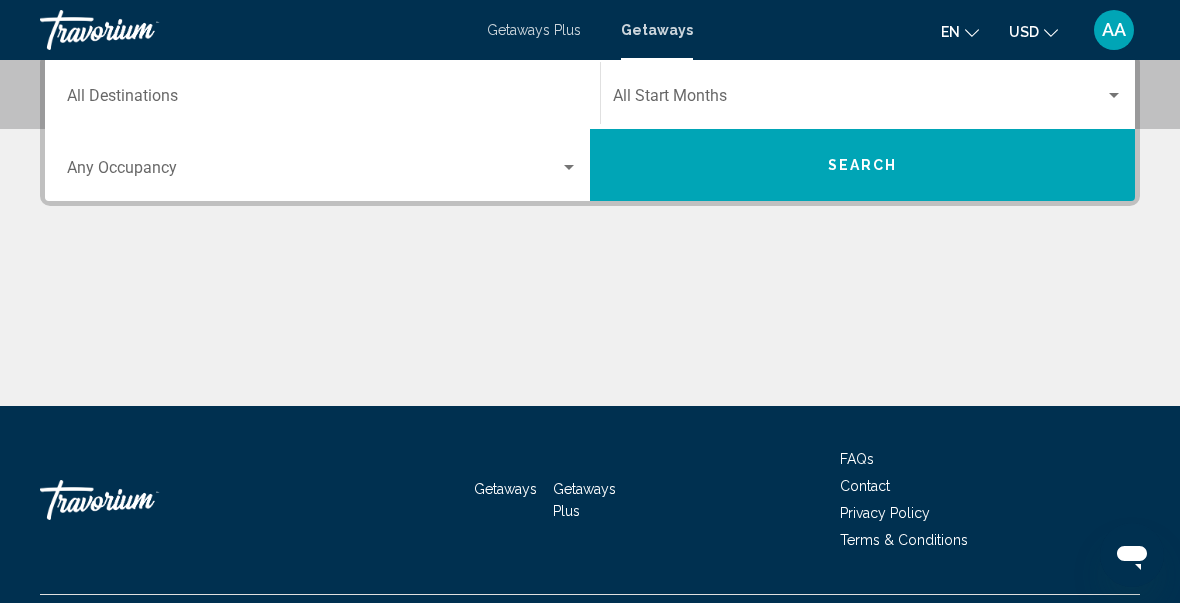 click on "Destination All Destinations" at bounding box center [322, 100] 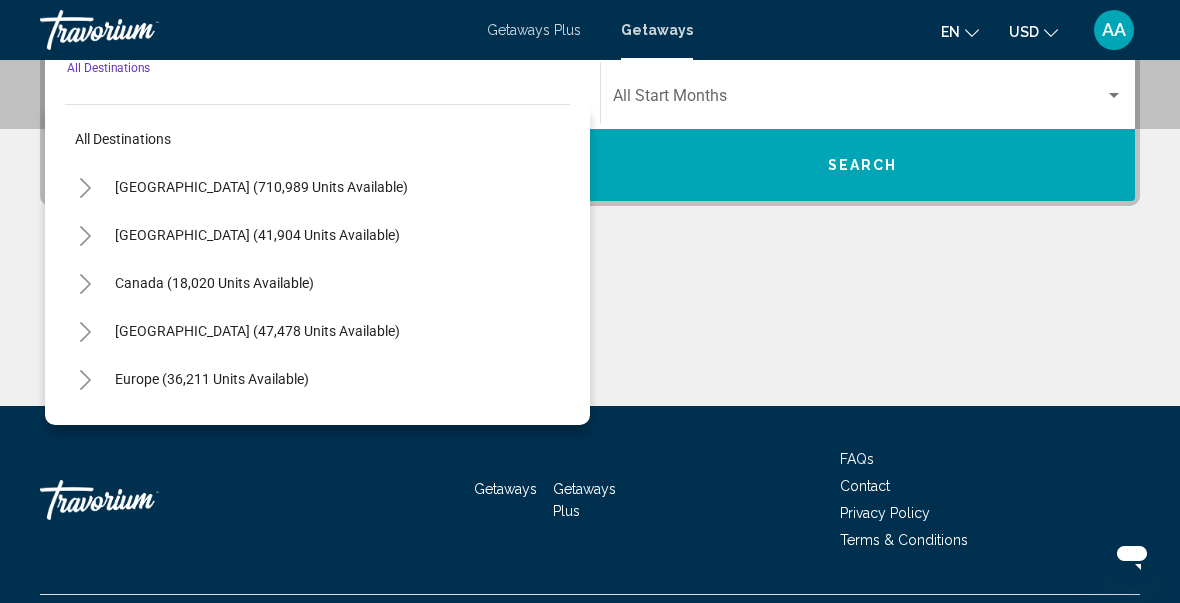 scroll, scrollTop: 458, scrollLeft: 0, axis: vertical 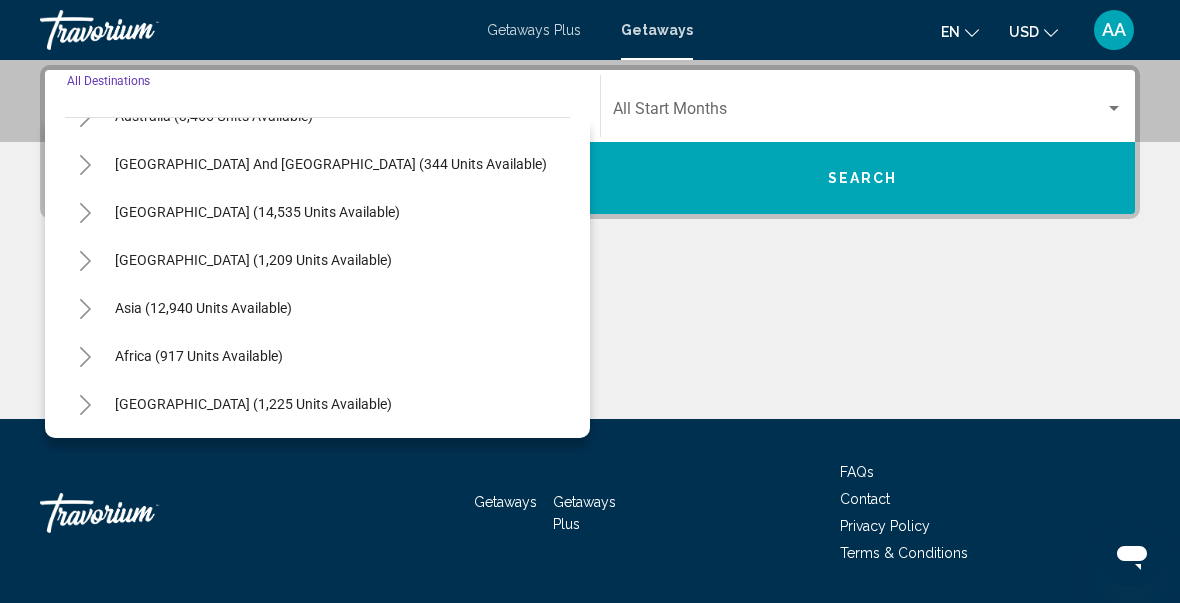click on "Asia (12,940 units available)" at bounding box center [199, 356] 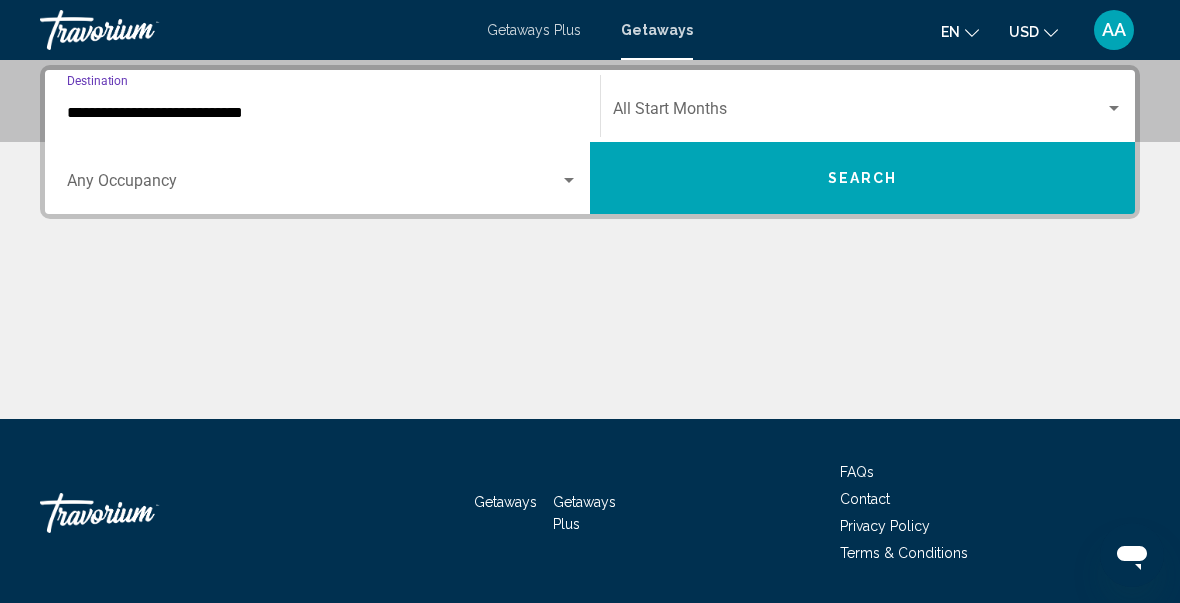 click on "**********" at bounding box center [322, 113] 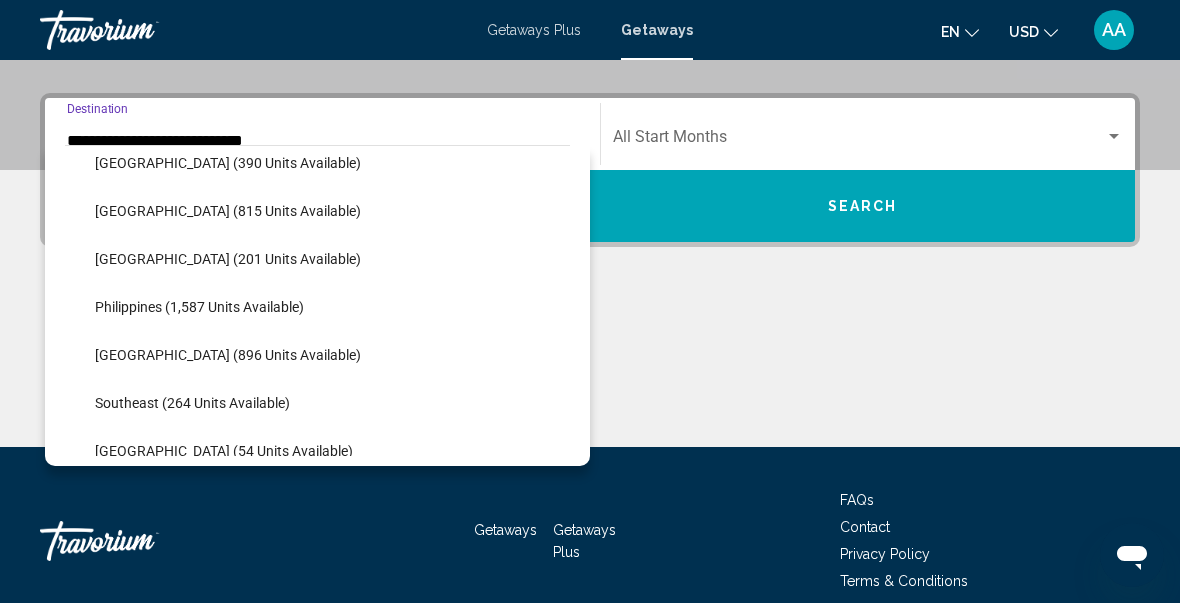 scroll, scrollTop: 787, scrollLeft: 0, axis: vertical 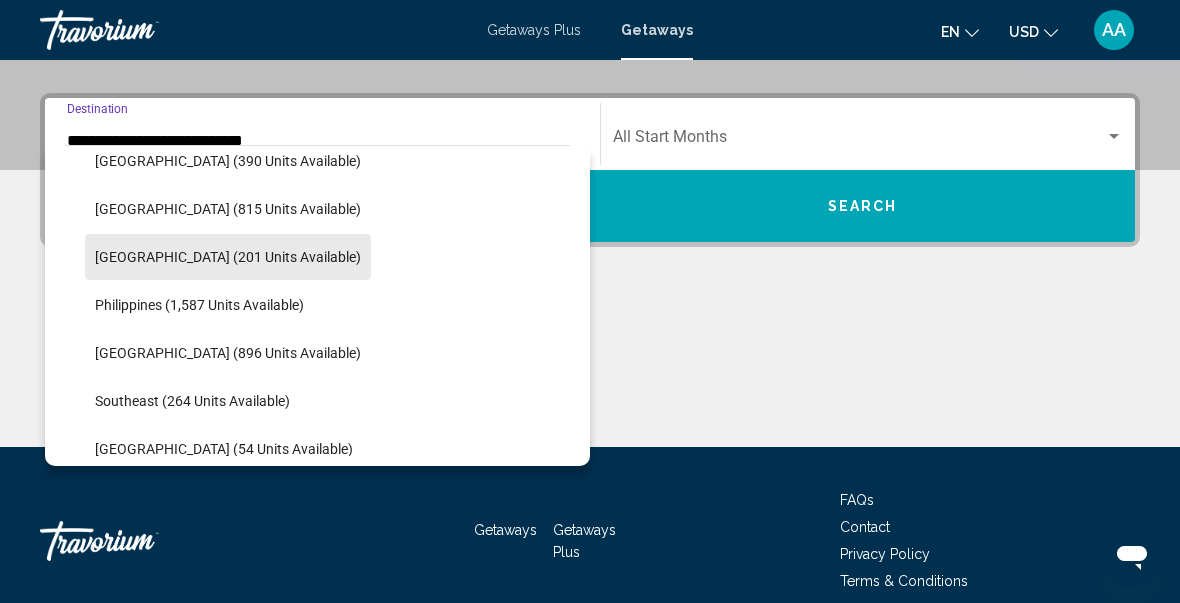 click on "[GEOGRAPHIC_DATA] (201 units available)" 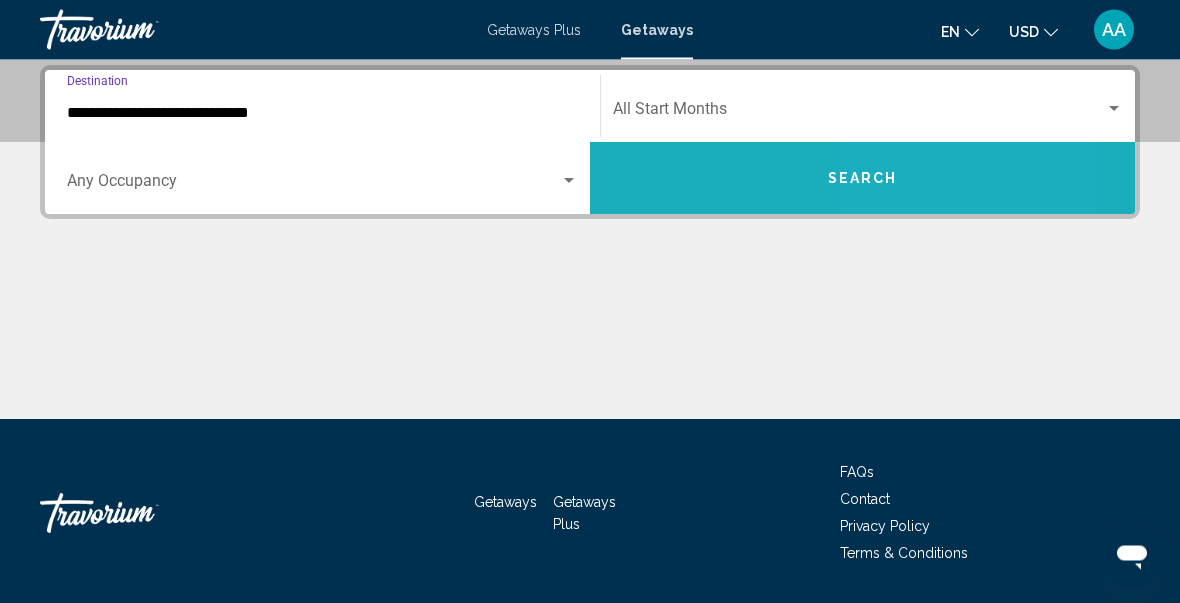 click on "Search" at bounding box center (862, 179) 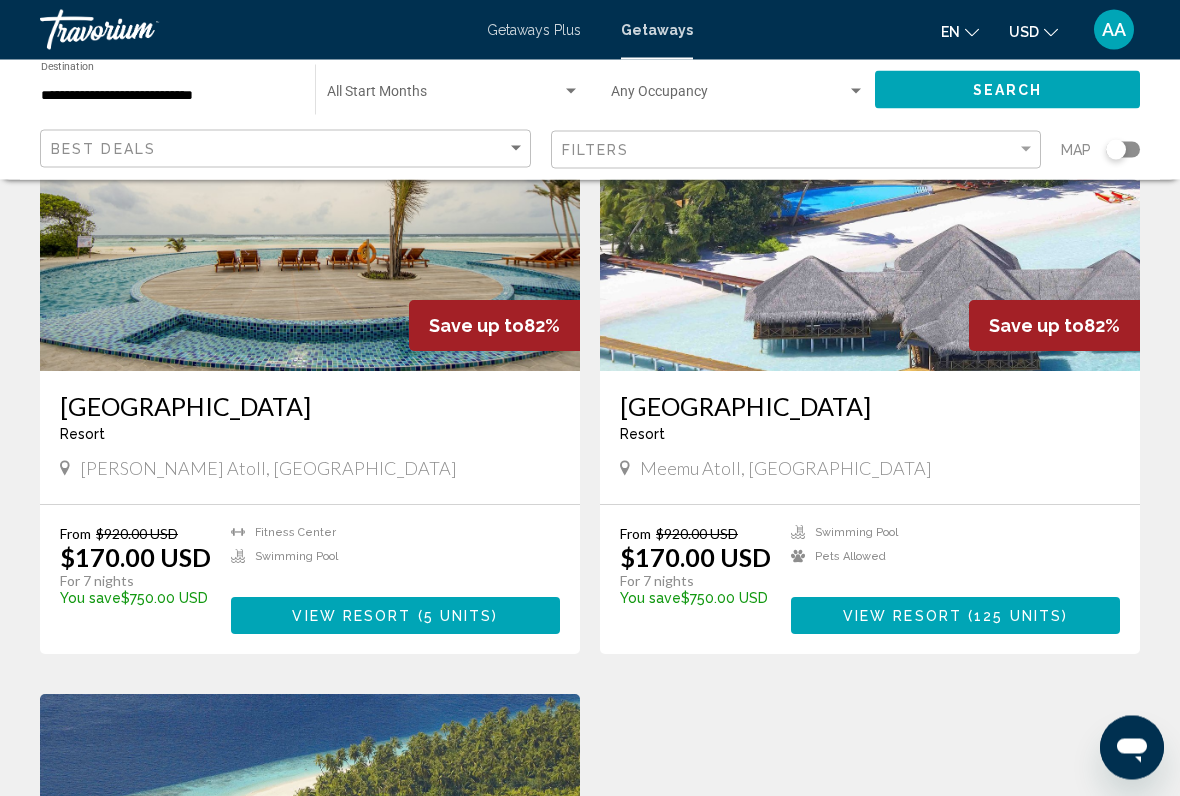 scroll, scrollTop: 219, scrollLeft: 0, axis: vertical 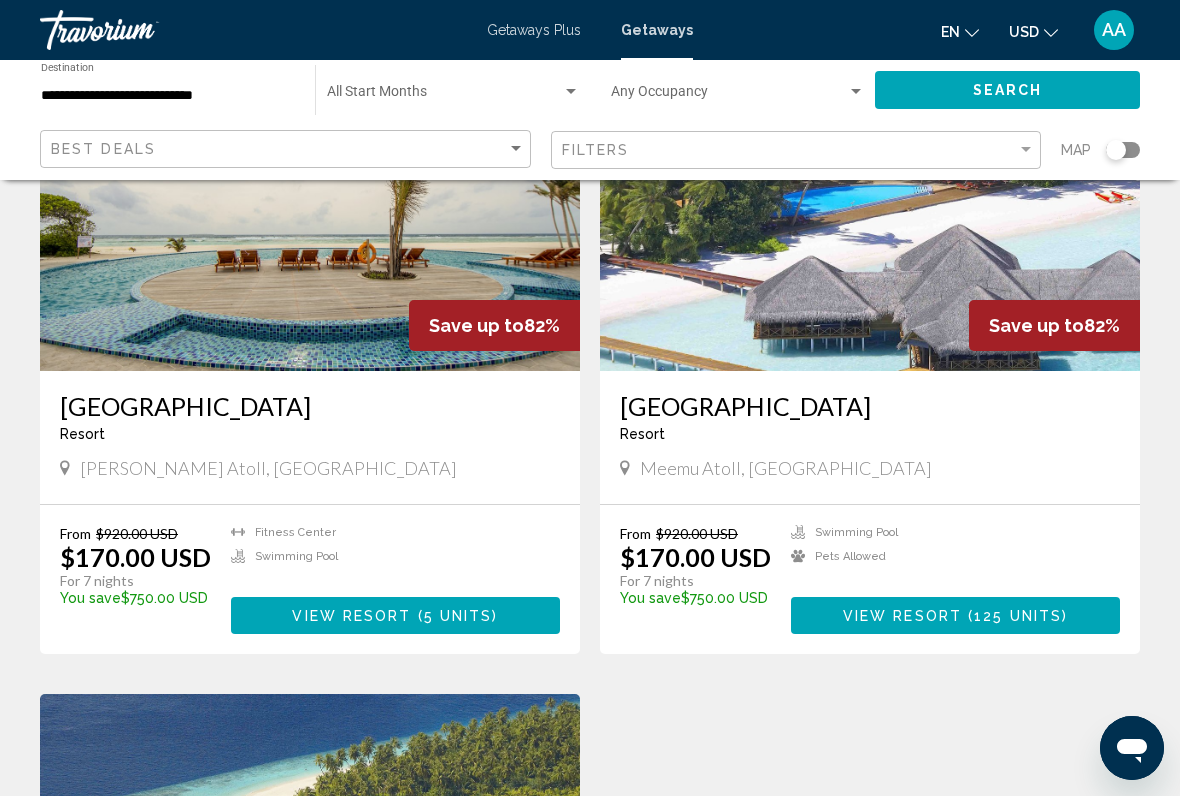 click on "View Resort" at bounding box center [902, 616] 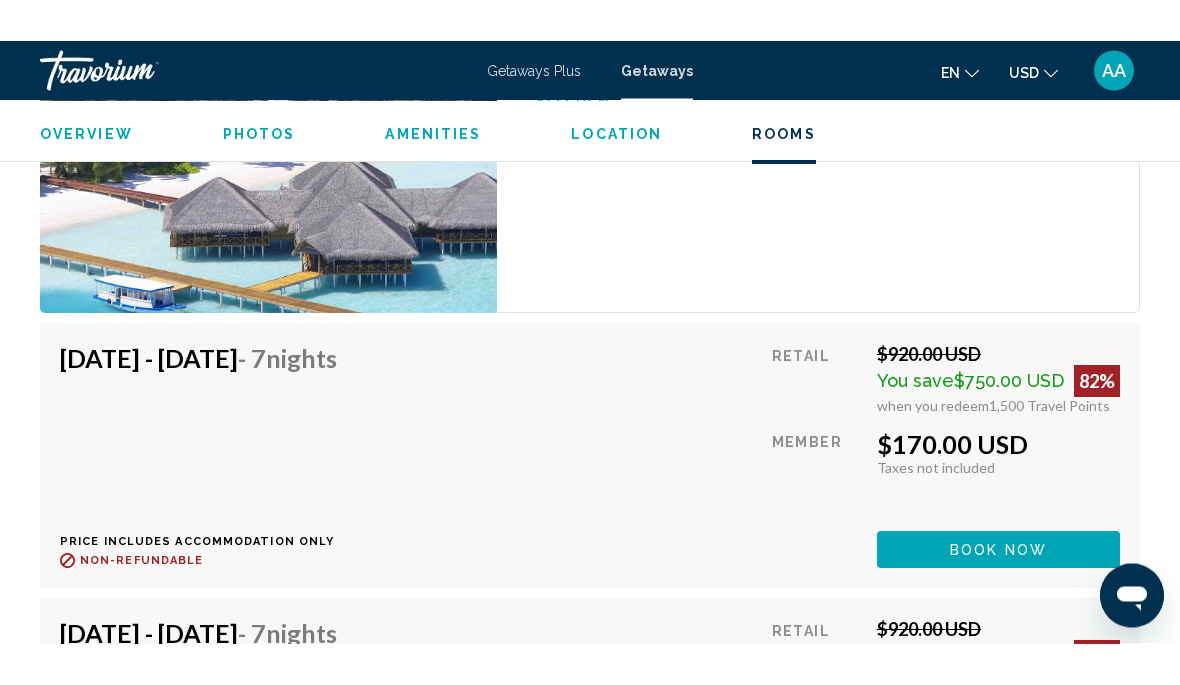 scroll, scrollTop: 4483, scrollLeft: 0, axis: vertical 